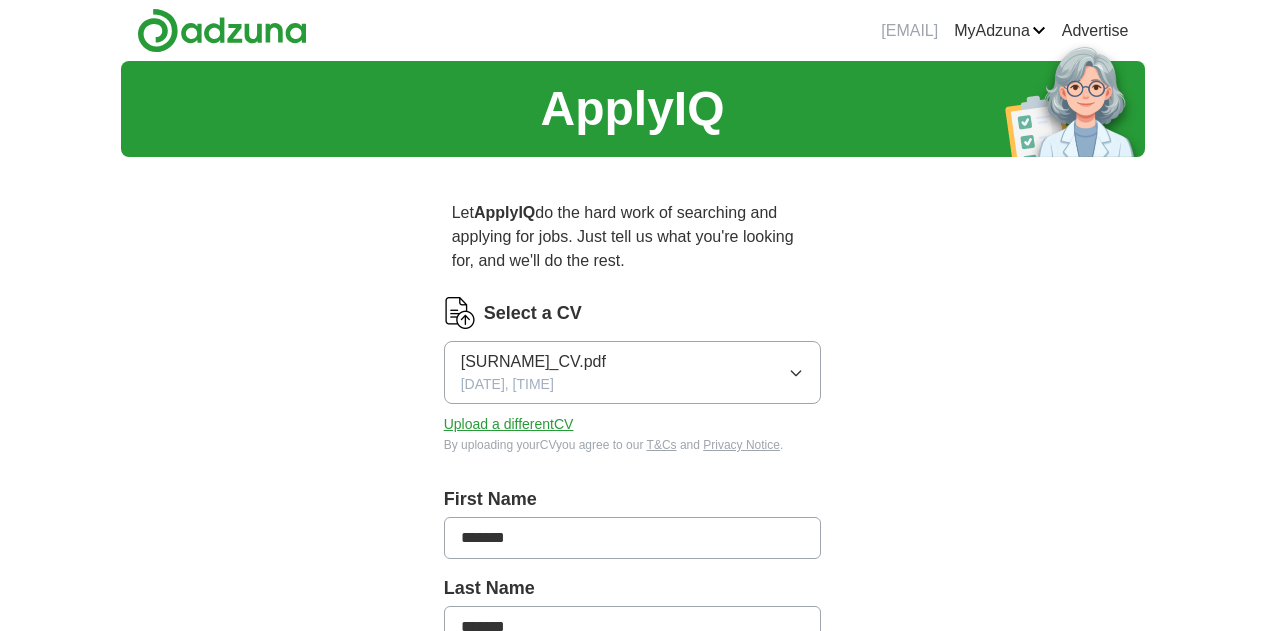 scroll, scrollTop: 0, scrollLeft: 0, axis: both 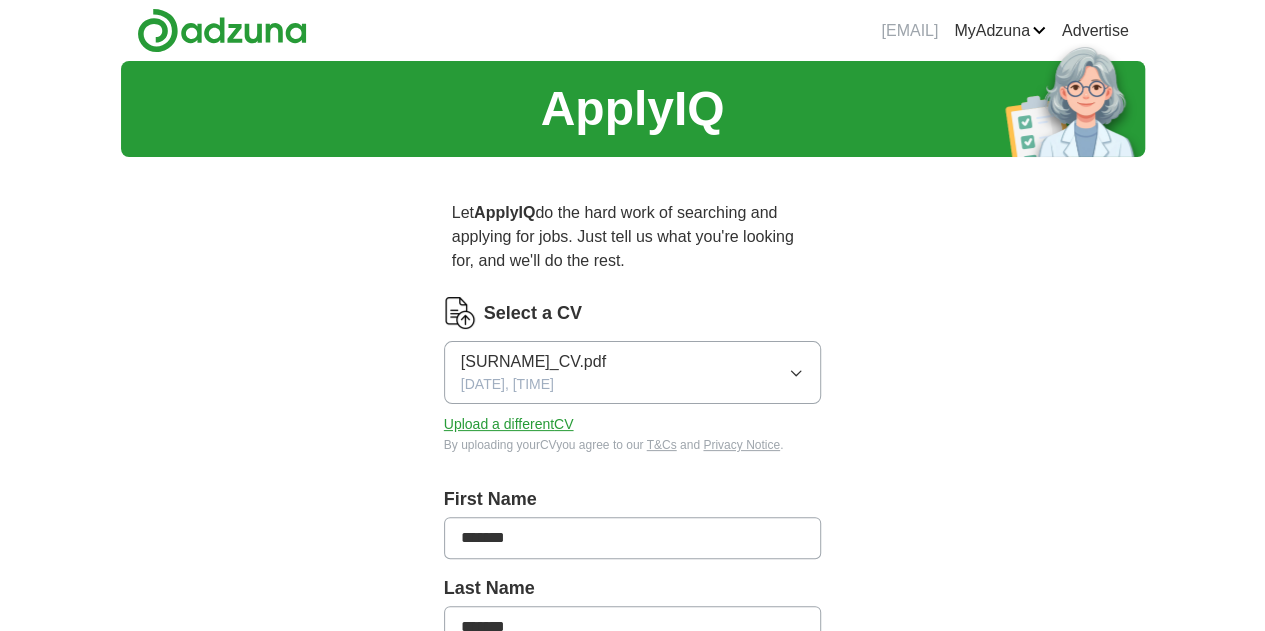 click on "[NAME]_CV.pdf [DATE], [TIME]" at bounding box center (533, 372) 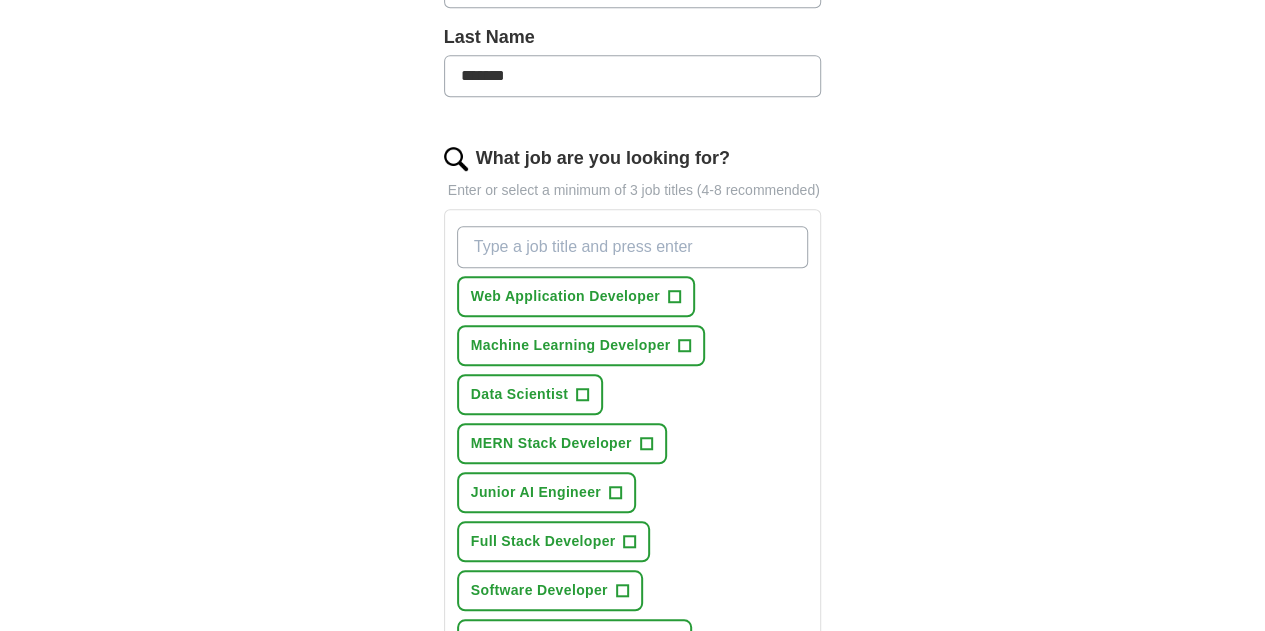 scroll, scrollTop: 552, scrollLeft: 0, axis: vertical 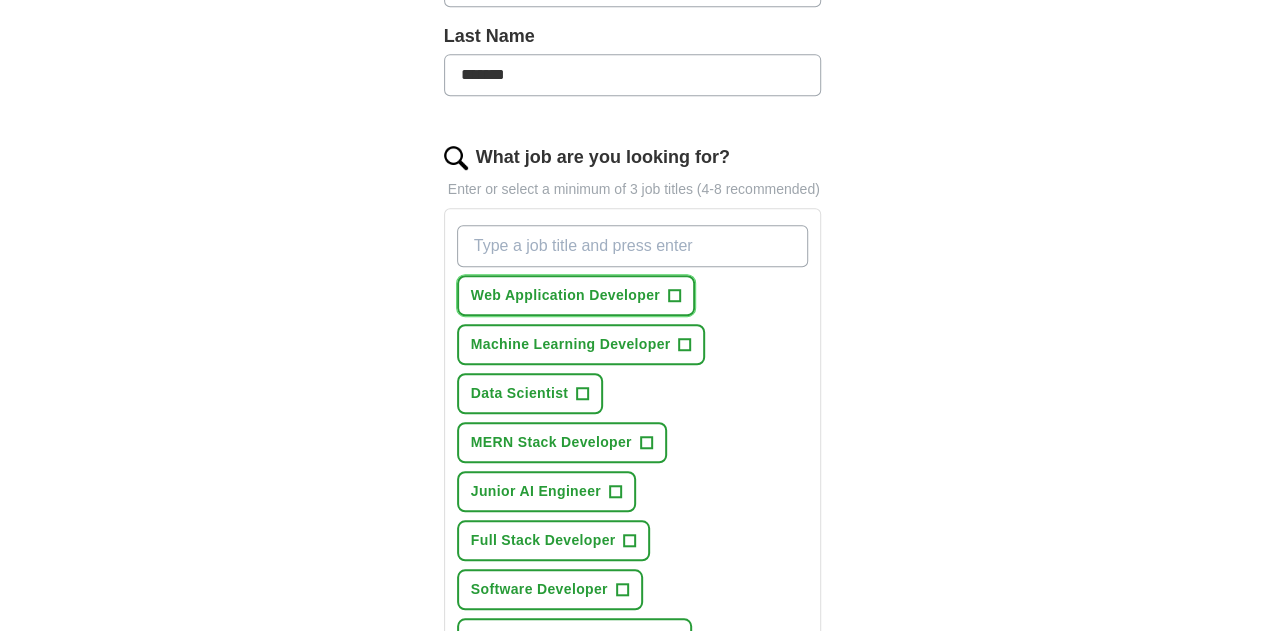 click on "+" at bounding box center (674, 296) 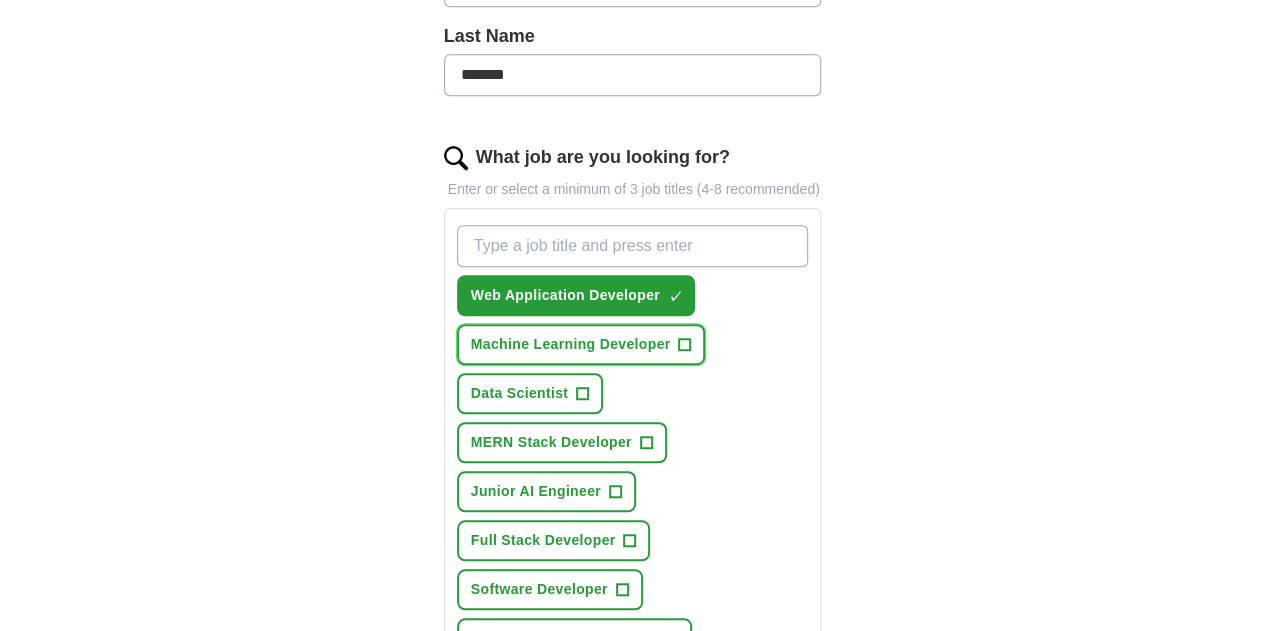 click on "+" at bounding box center (685, 345) 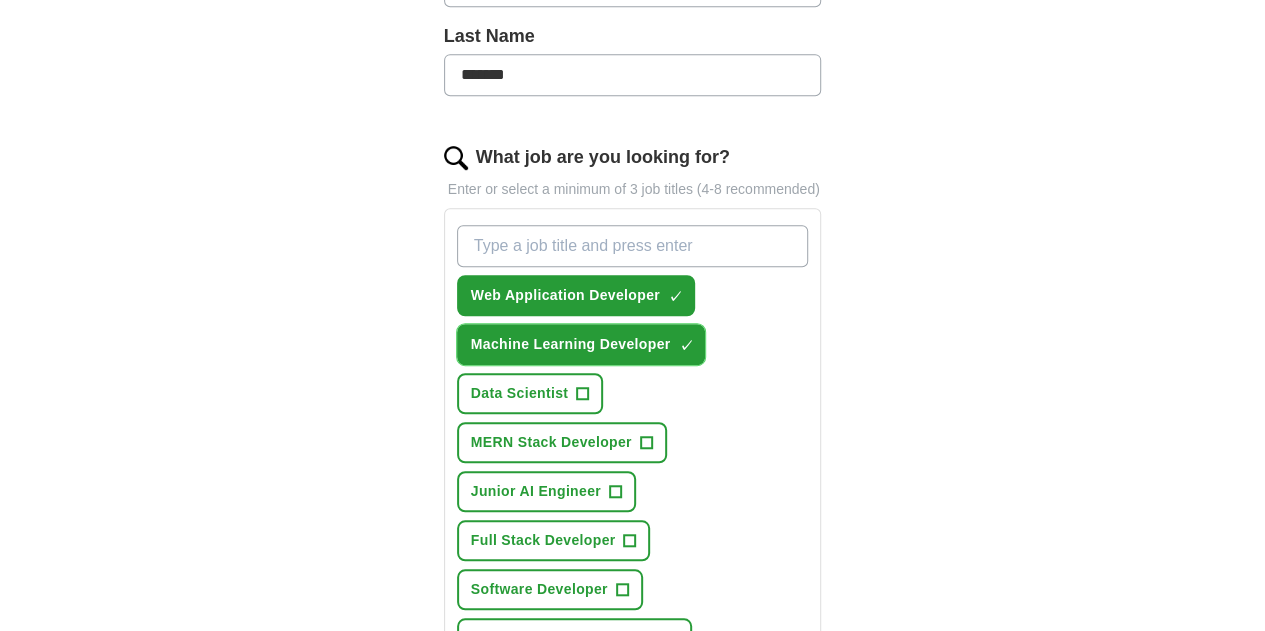 click on "×" at bounding box center (0, 0) 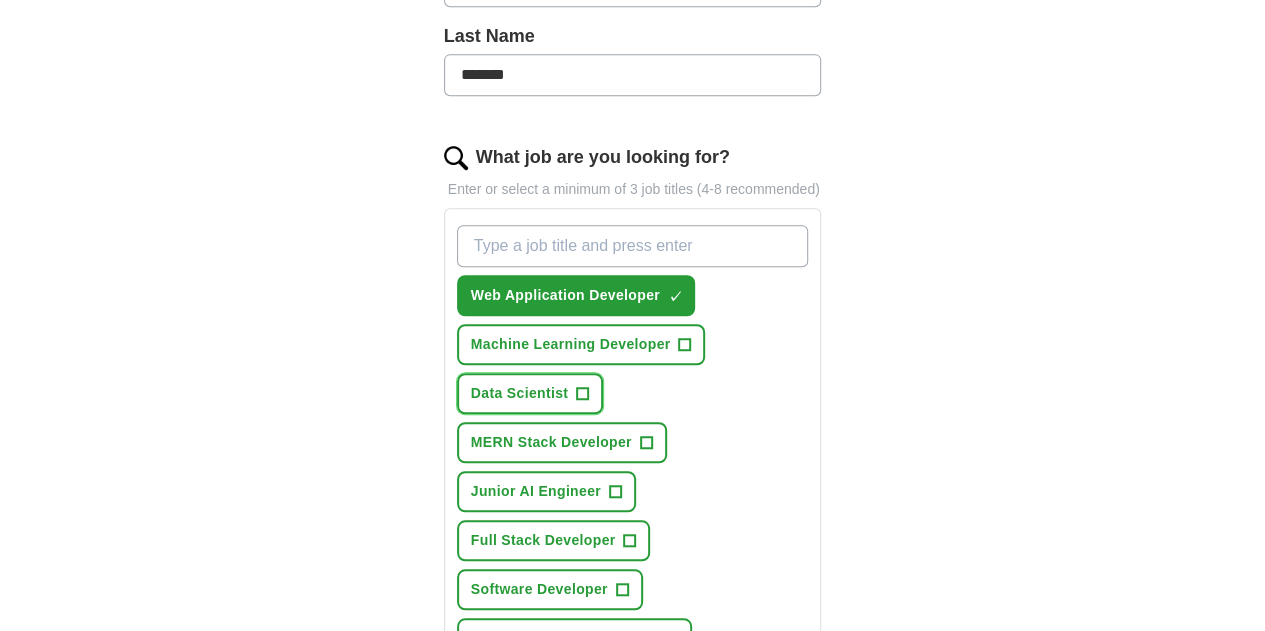 click on "+" at bounding box center (583, 394) 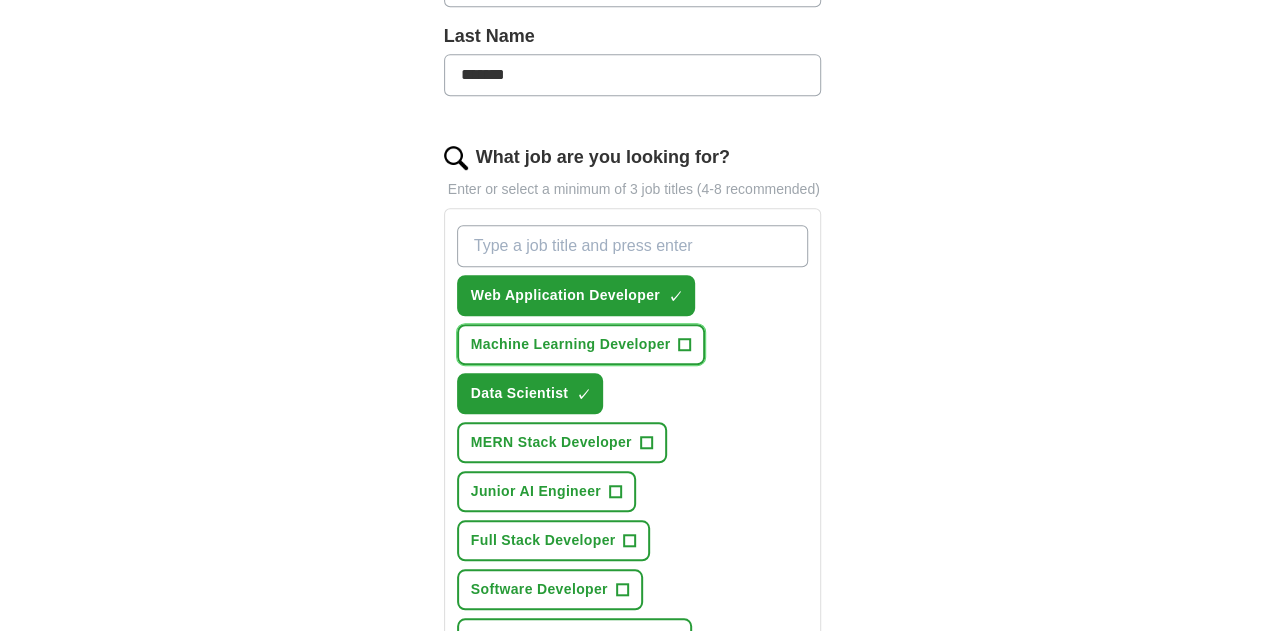 click on "+" at bounding box center (685, 345) 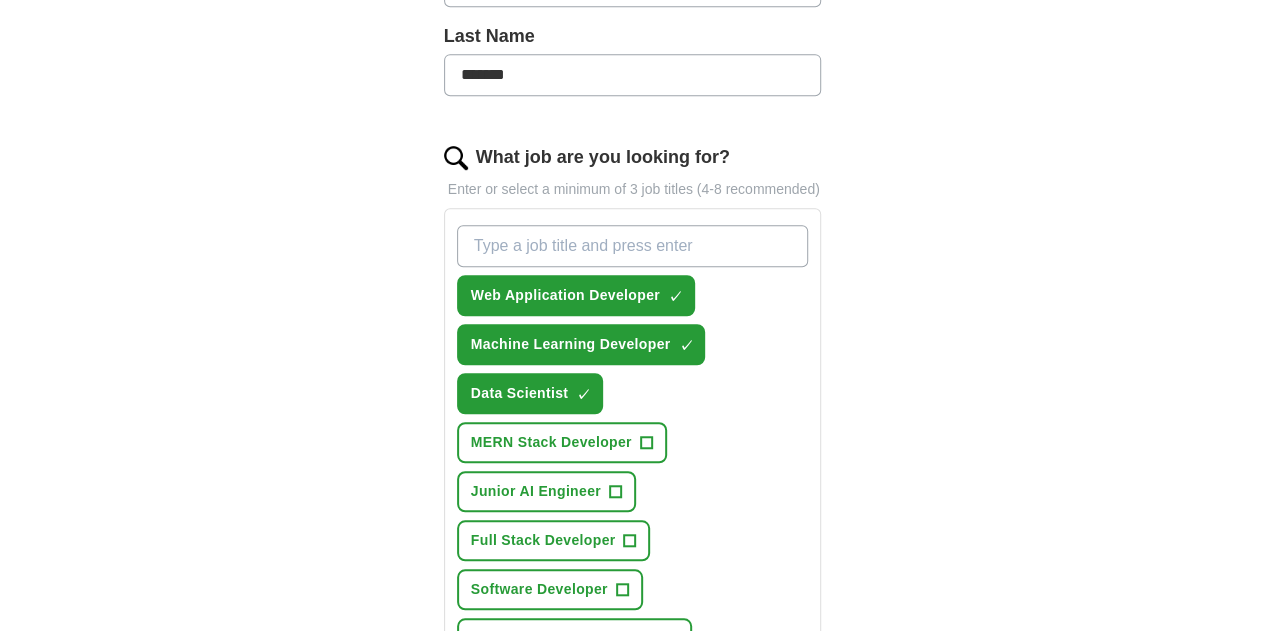 click on "MERN Stack Developer +" at bounding box center (562, 442) 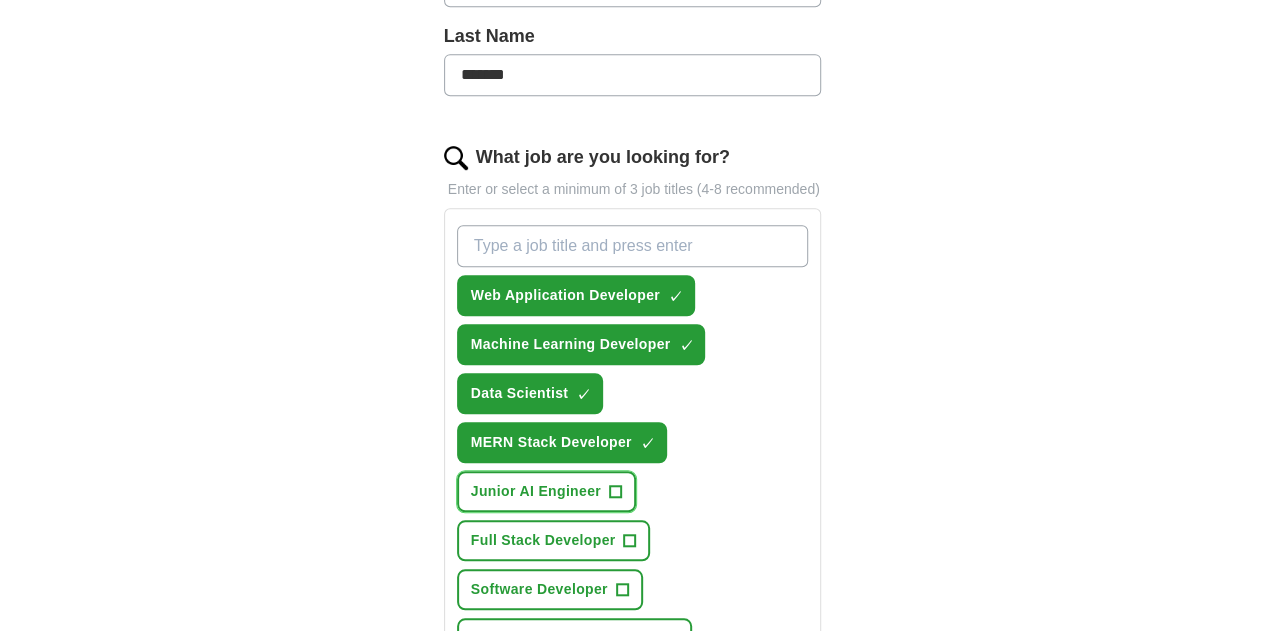 click on "+" at bounding box center [615, 492] 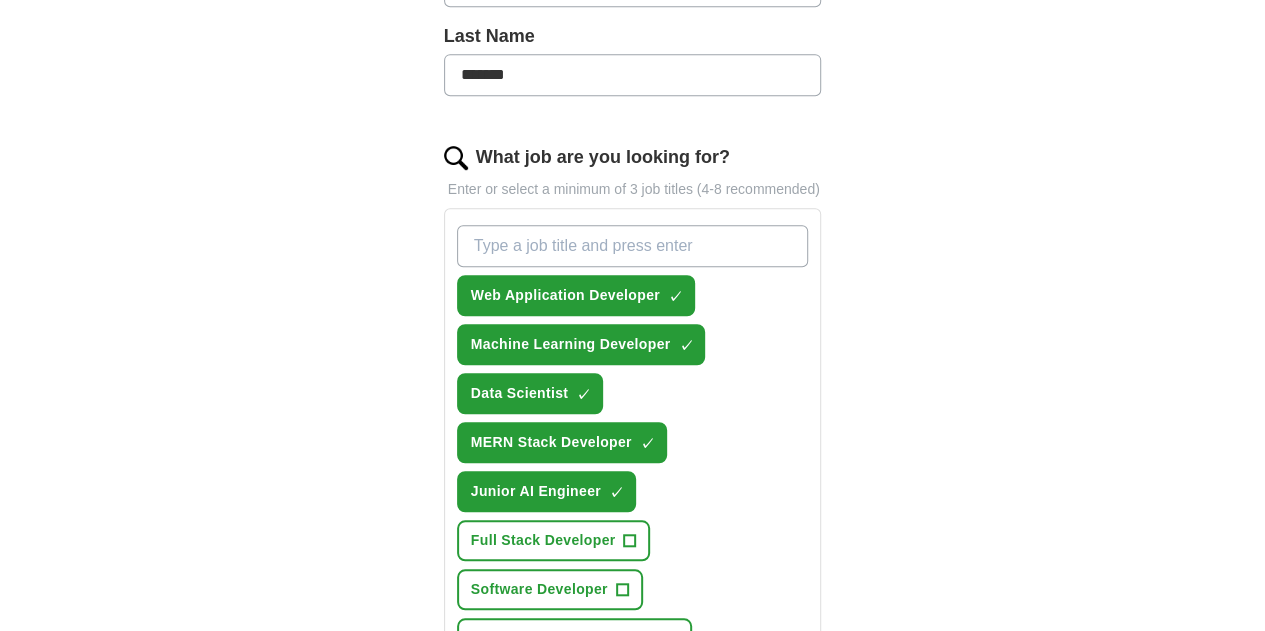 click on "Software Developer +" at bounding box center (550, 589) 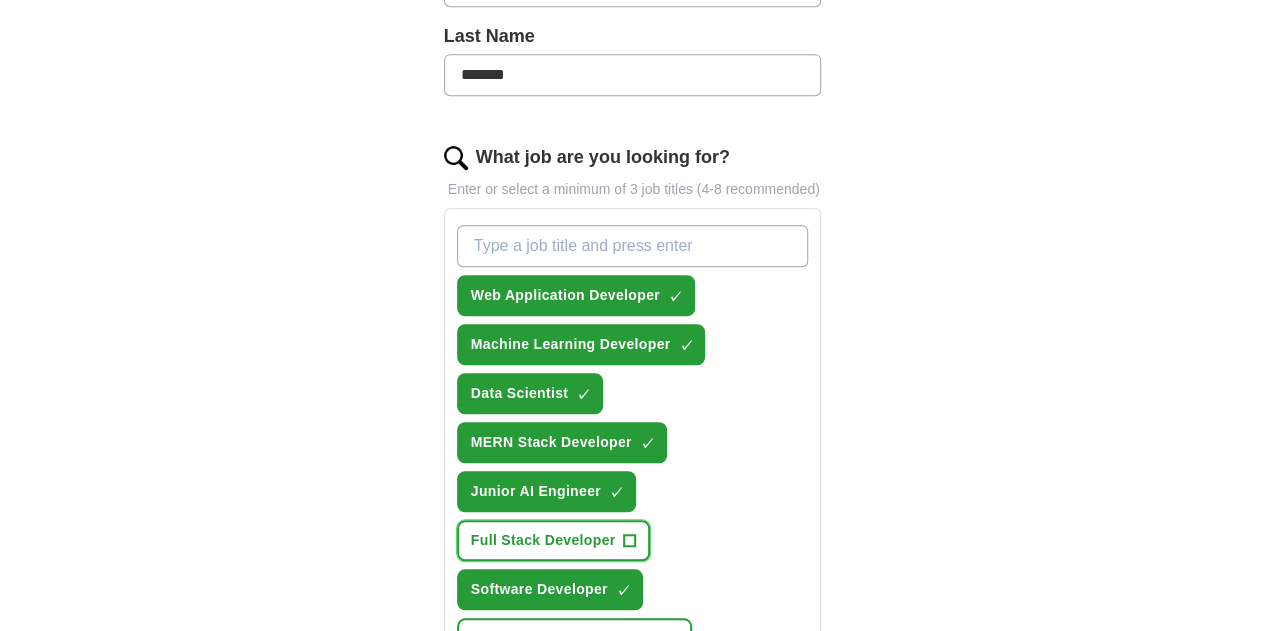 click on "+" at bounding box center [630, 541] 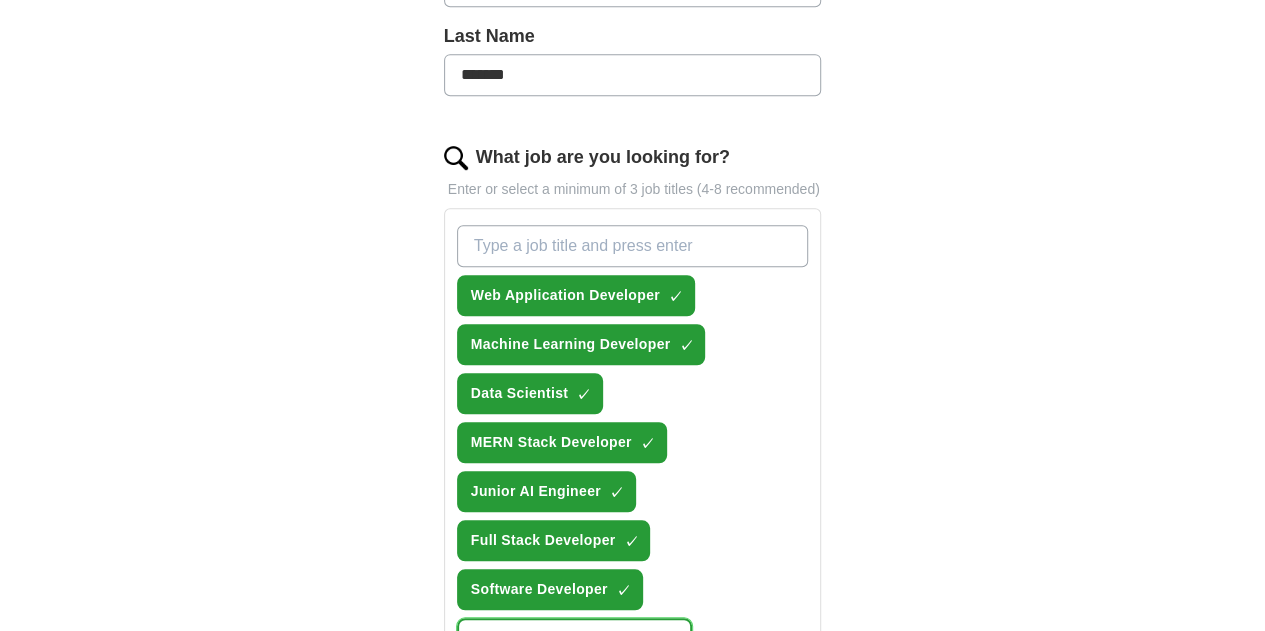click on "Junior Software Developer +" at bounding box center [574, 638] 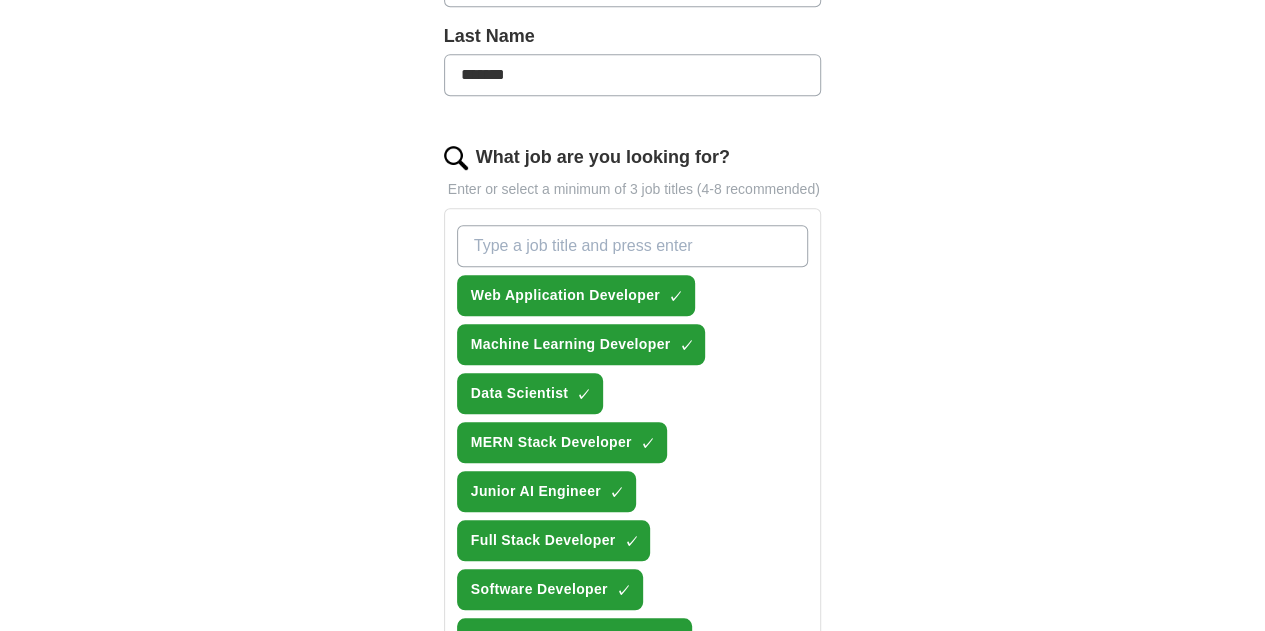 click on "+" at bounding box center [592, 688] 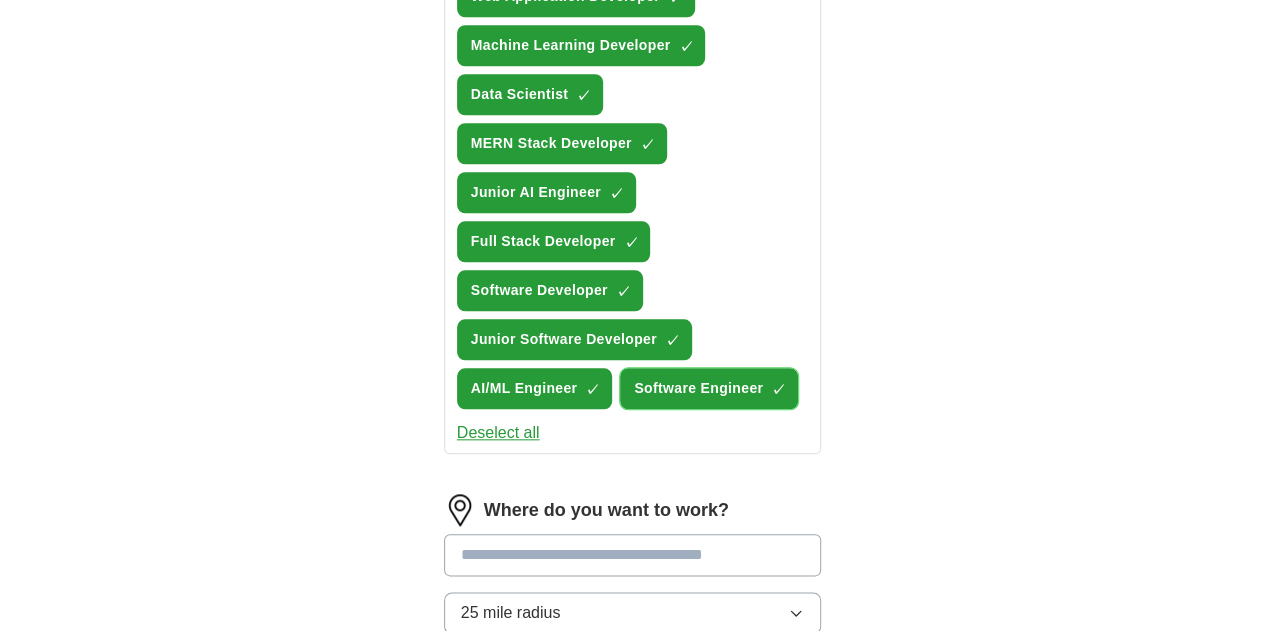 scroll, scrollTop: 858, scrollLeft: 0, axis: vertical 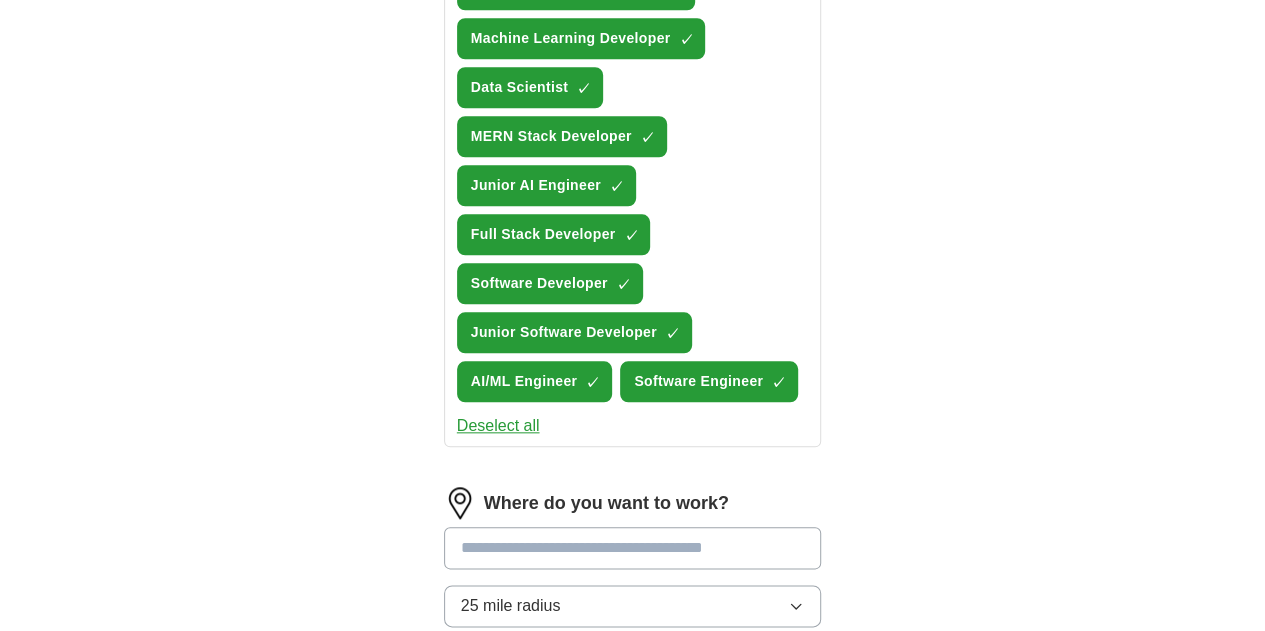 click at bounding box center [633, 548] 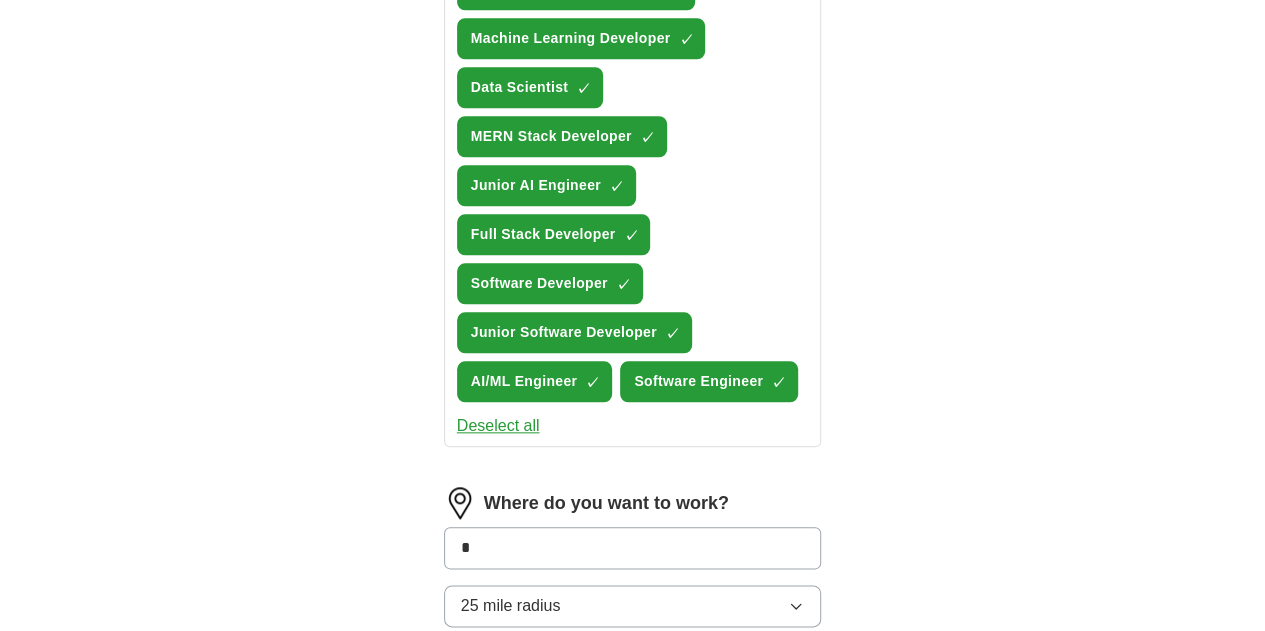 type on "*" 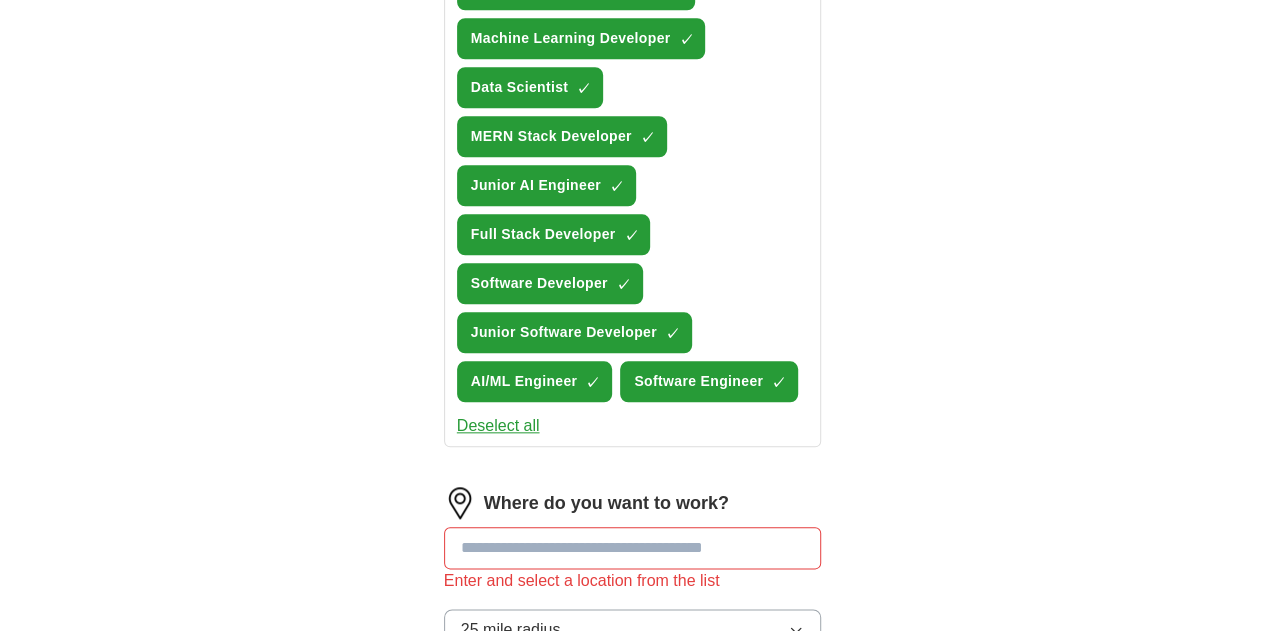 click on "Where do you want to work? Enter and select a location from the list 25 mile radius" at bounding box center (633, 577) 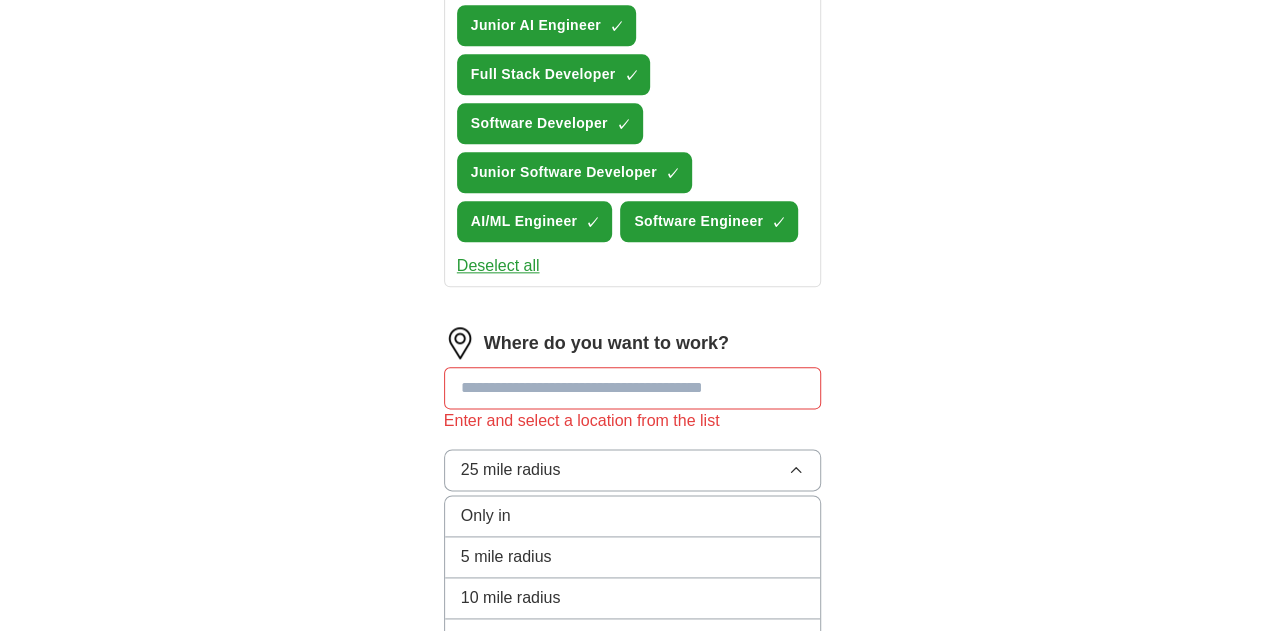 scroll, scrollTop: 1030, scrollLeft: 0, axis: vertical 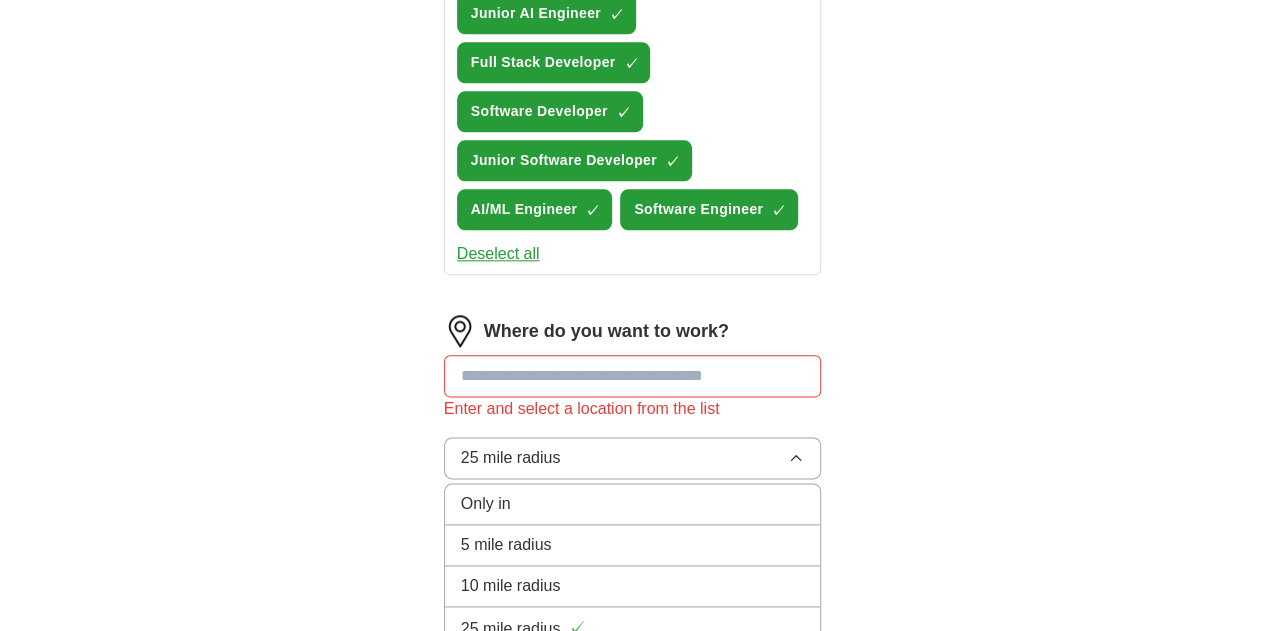 click on "100 mile radius" at bounding box center [633, 712] 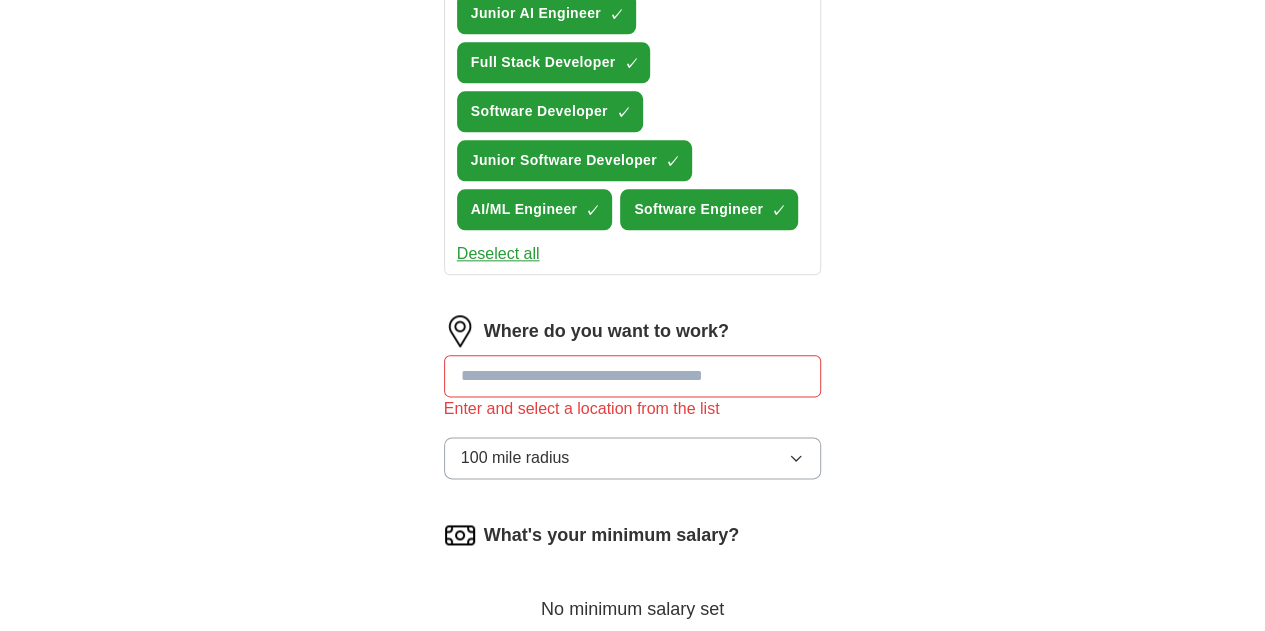click on "What's your minimum salary?" at bounding box center [633, 535] 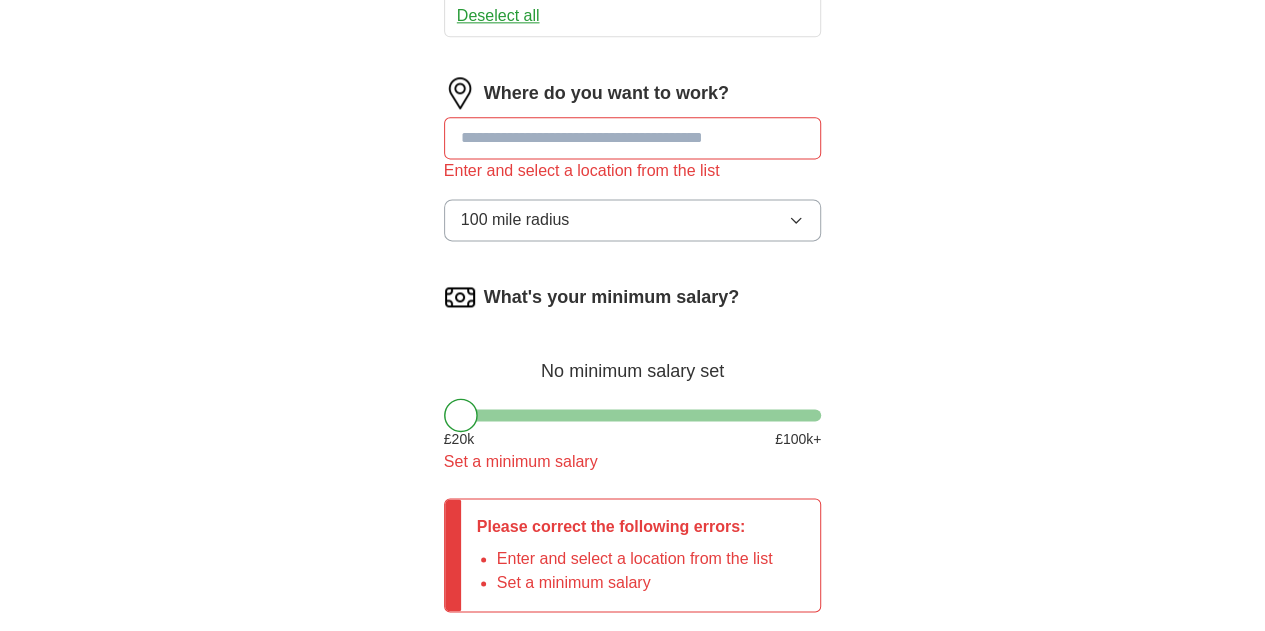 scroll, scrollTop: 1275, scrollLeft: 0, axis: vertical 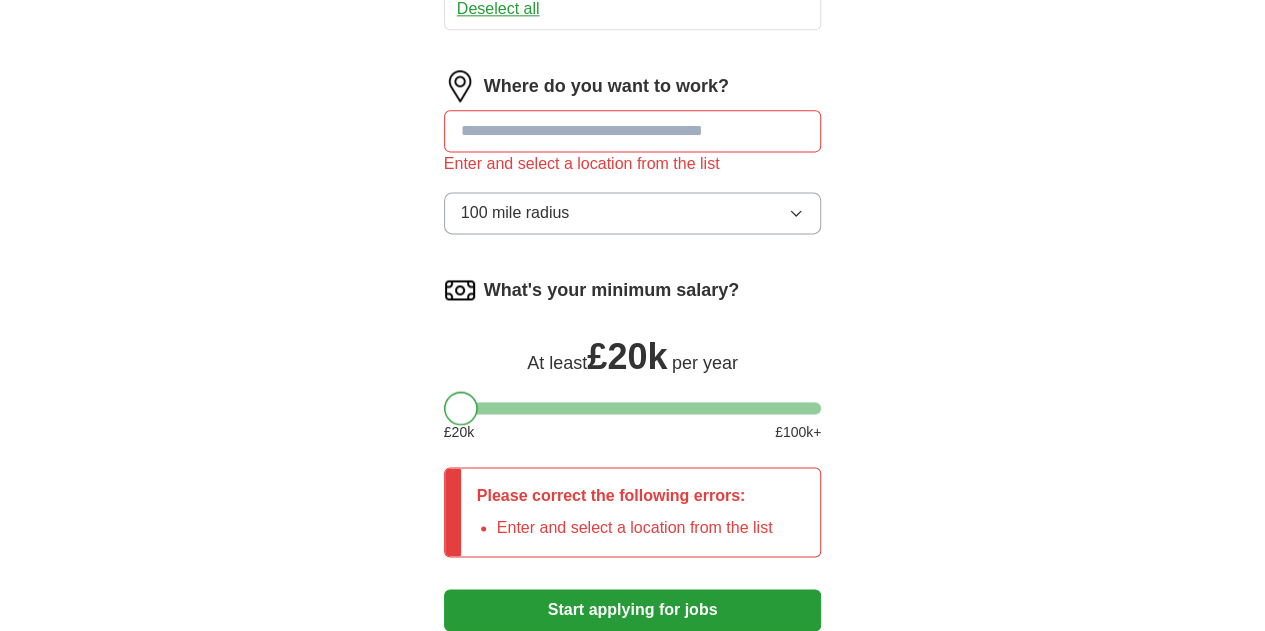 drag, startPoint x: 433, startPoint y: 235, endPoint x: 396, endPoint y: 218, distance: 40.718548 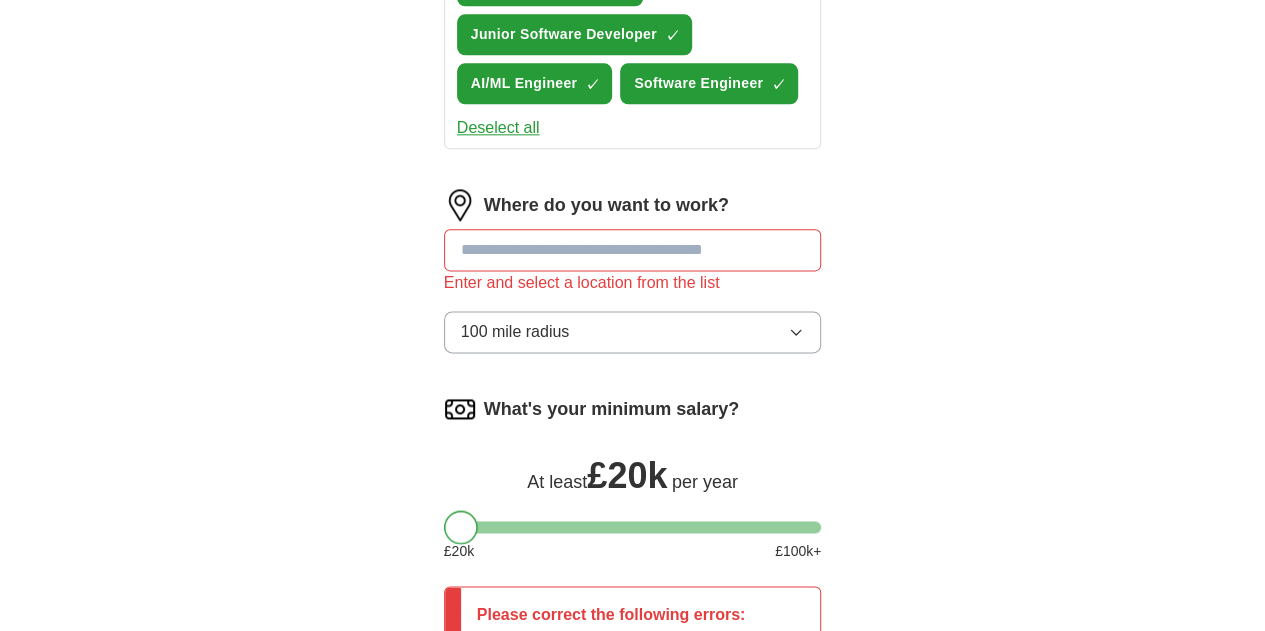 scroll, scrollTop: 1129, scrollLeft: 0, axis: vertical 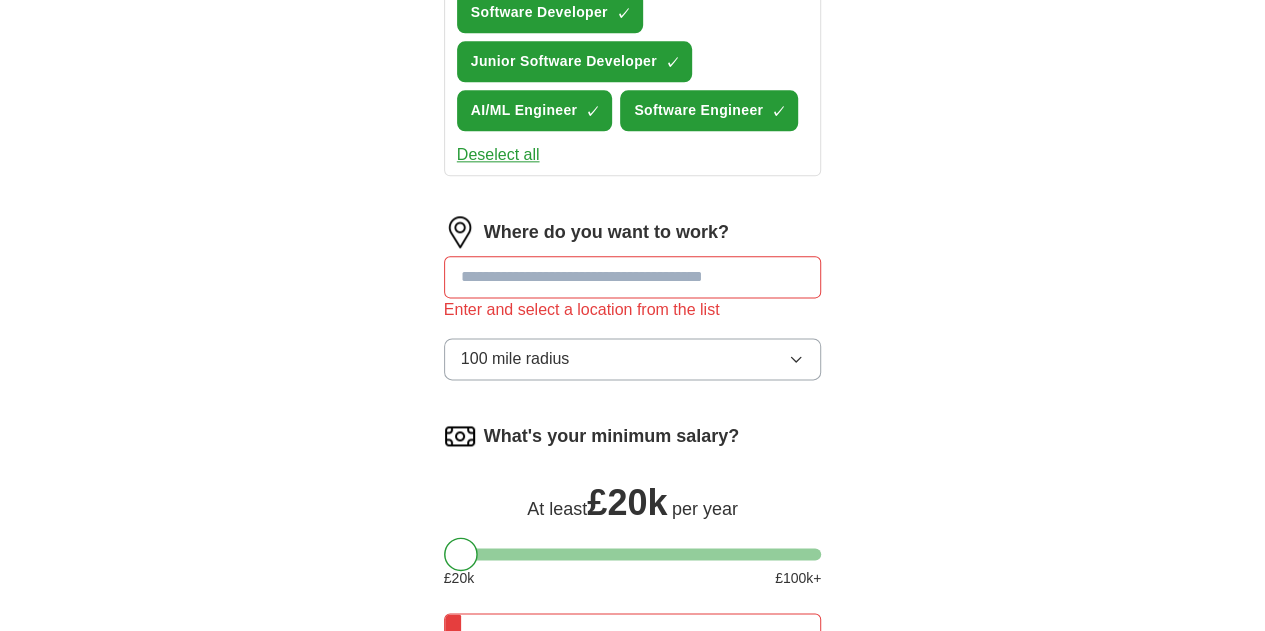 click at bounding box center (633, 277) 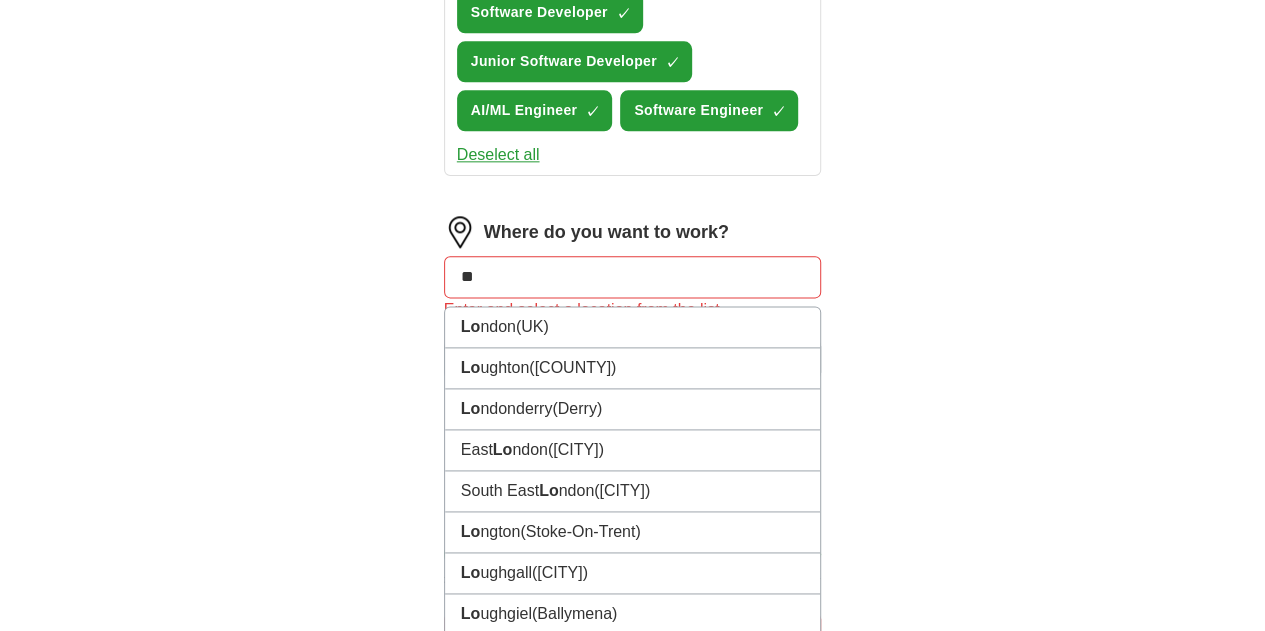 type on "***" 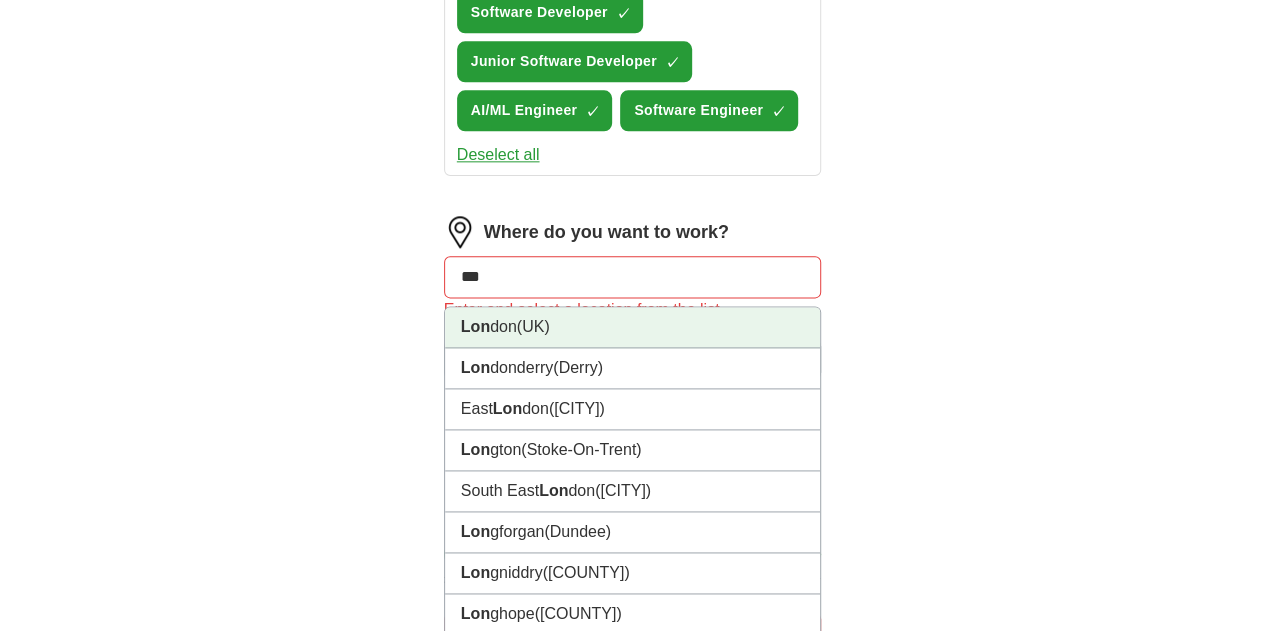 click on "Lon don  (UK)" at bounding box center (633, 327) 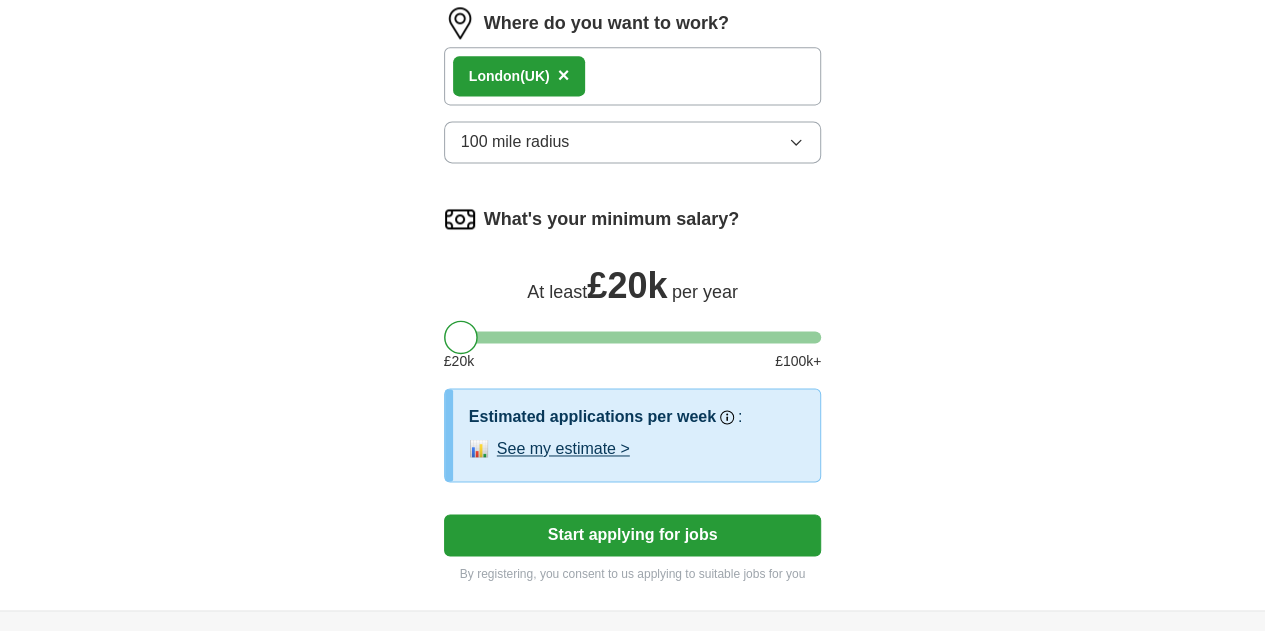scroll, scrollTop: 1339, scrollLeft: 0, axis: vertical 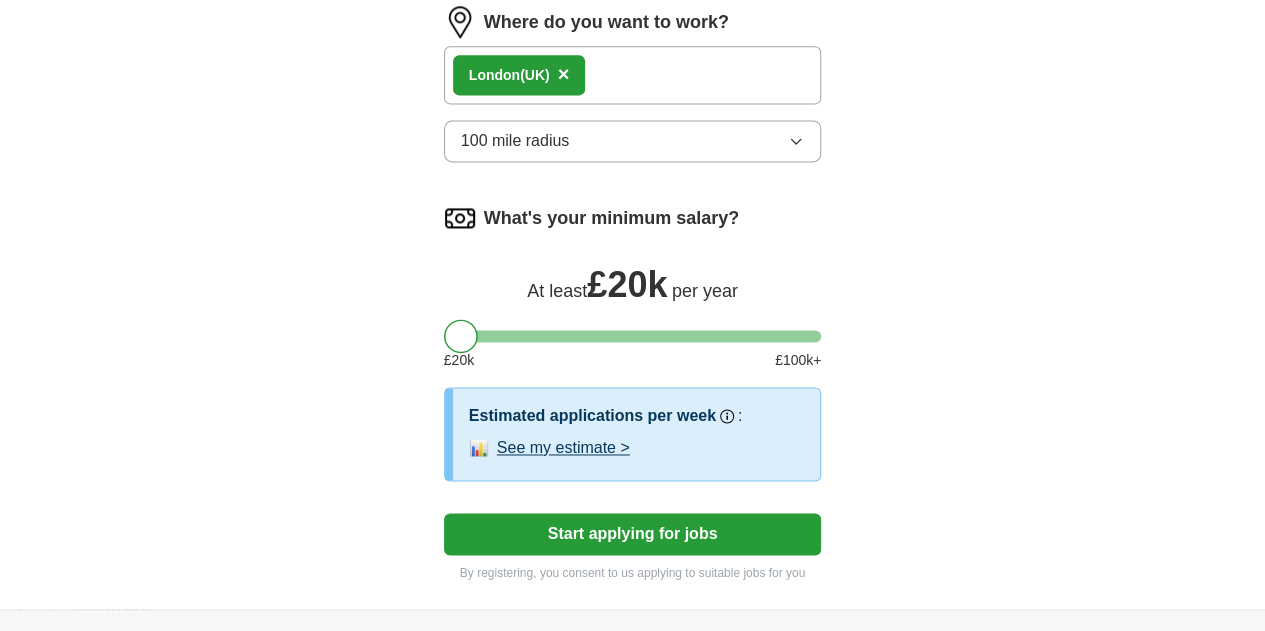 click on "Start applying for jobs" at bounding box center [633, 534] 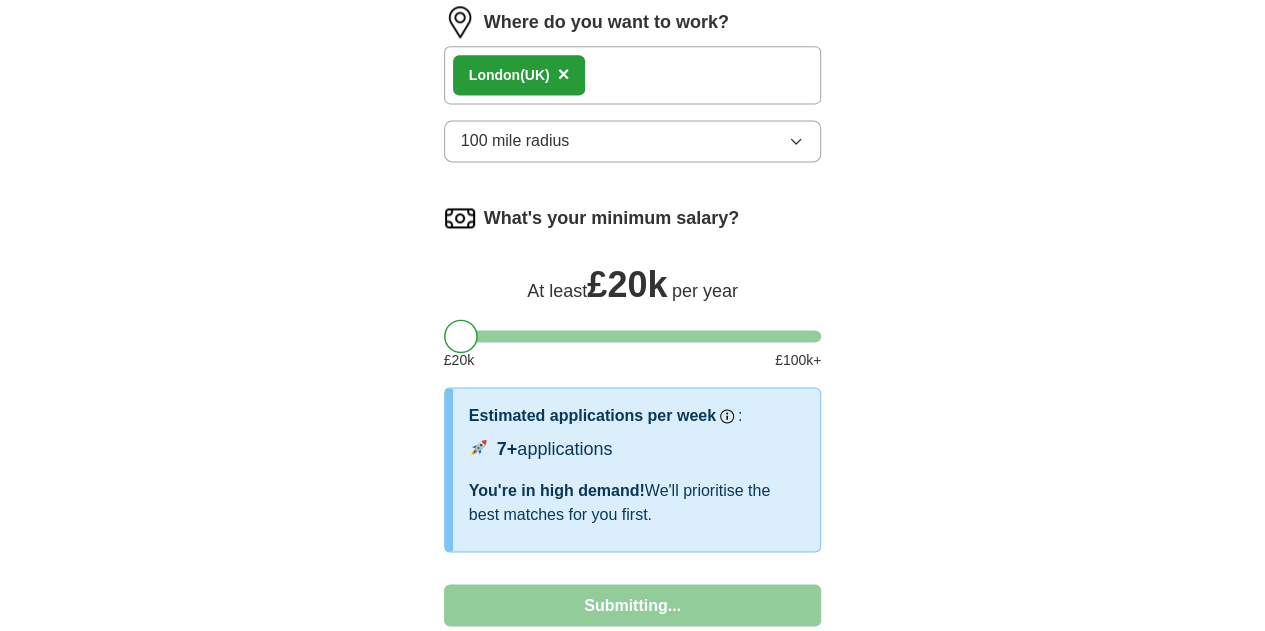 select on "**" 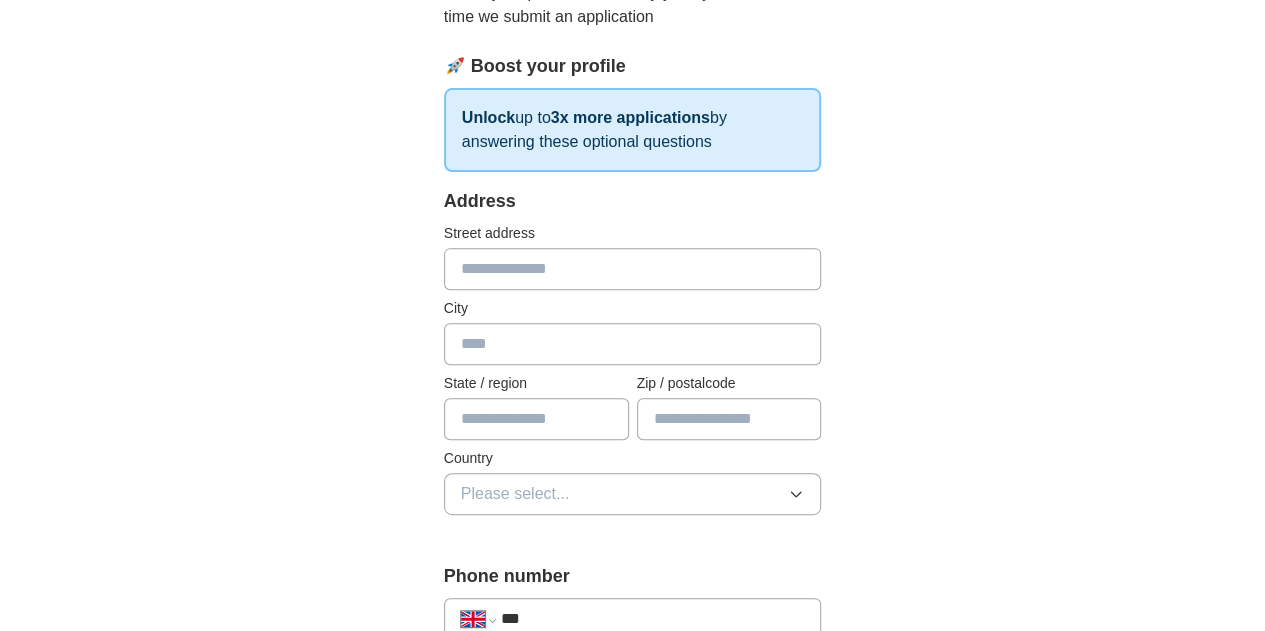 scroll, scrollTop: 223, scrollLeft: 0, axis: vertical 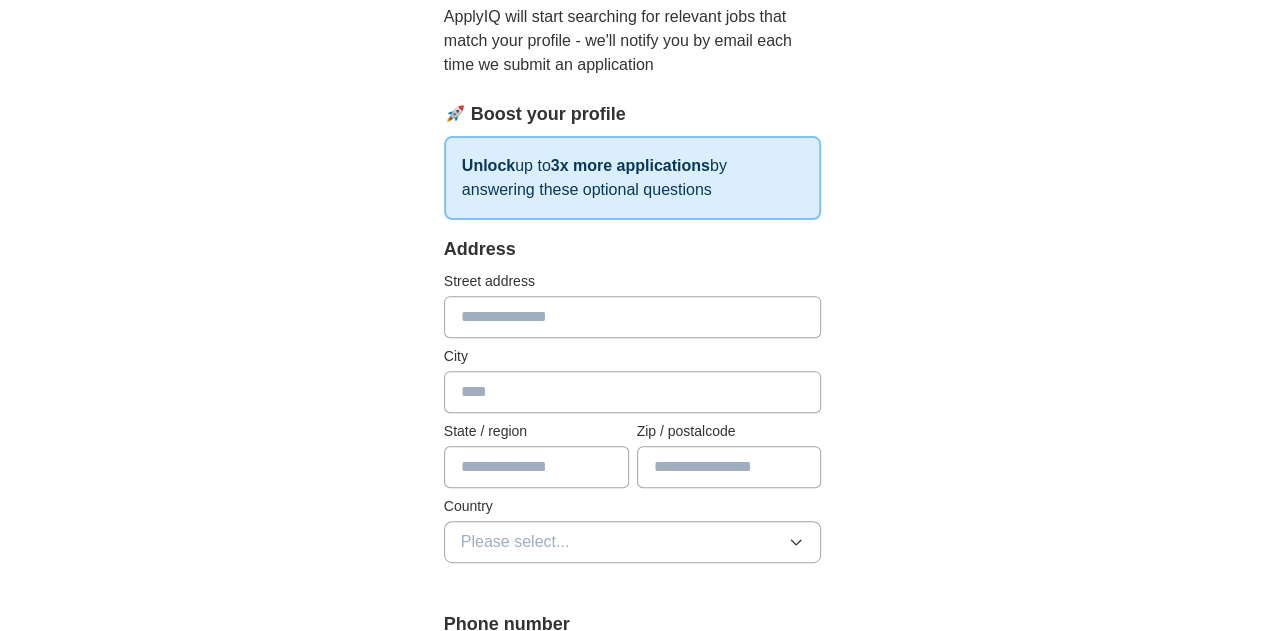 click at bounding box center (633, 317) 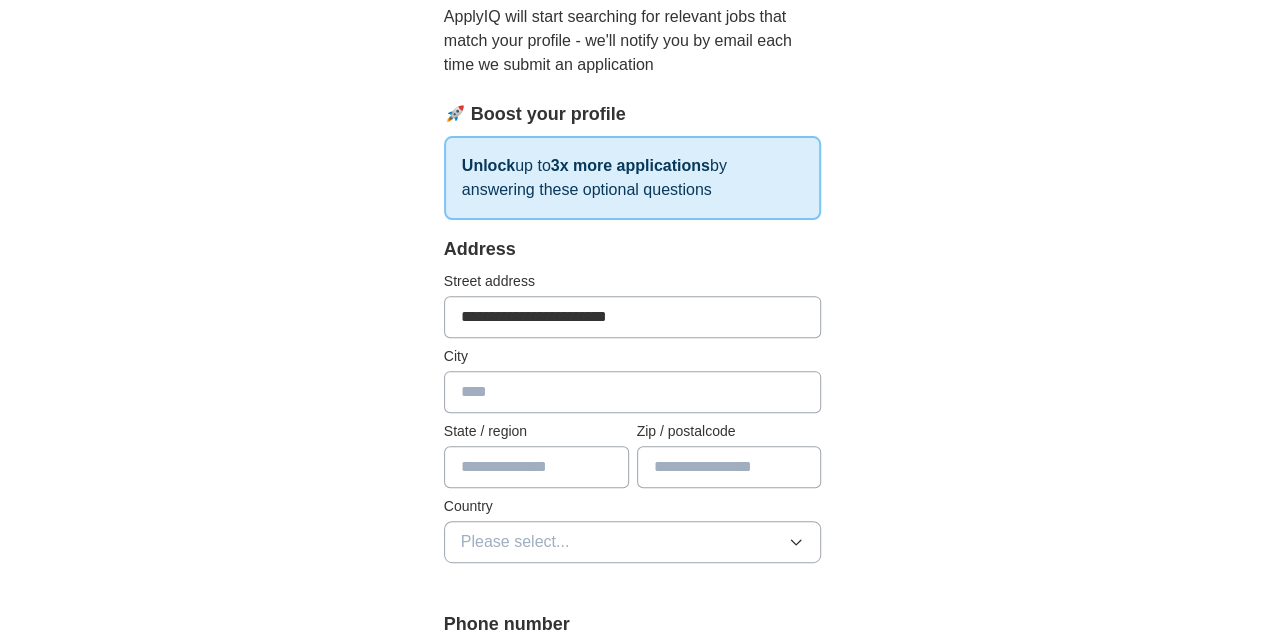 type on "******" 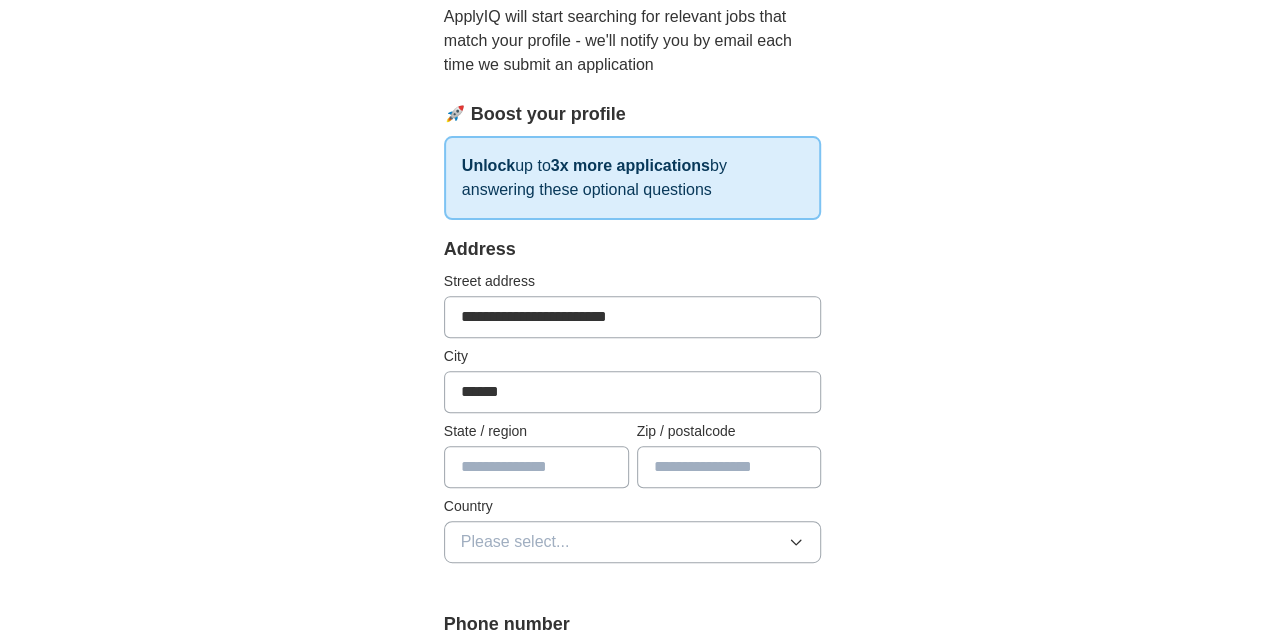 type on "******" 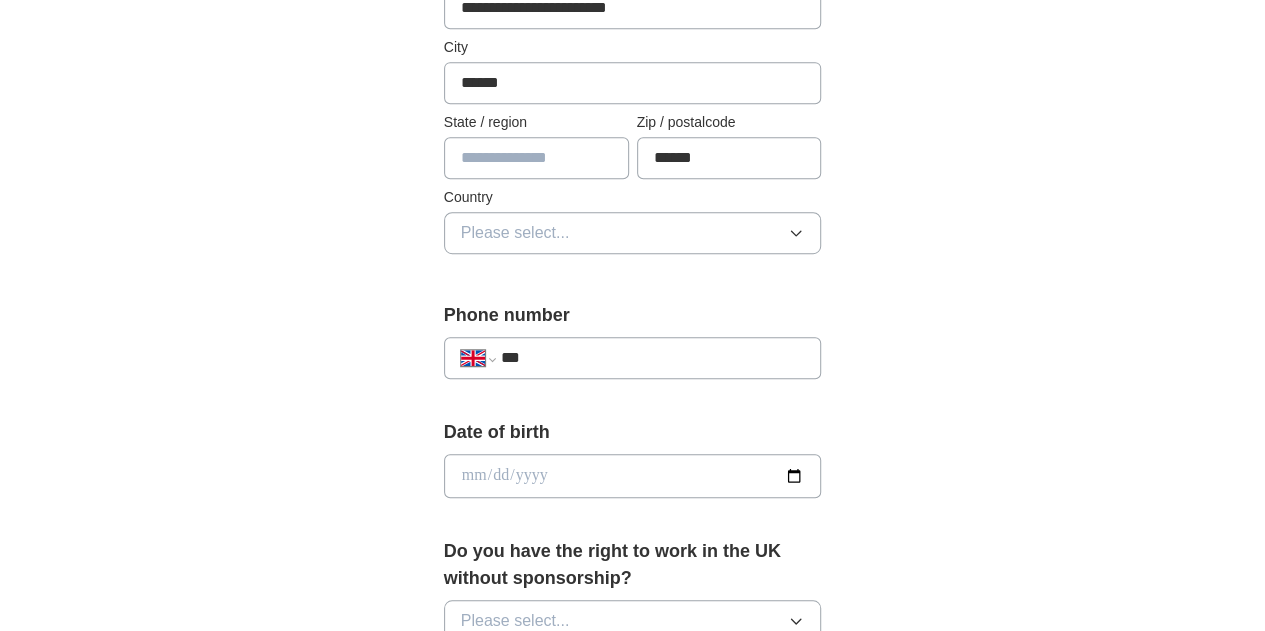scroll, scrollTop: 533, scrollLeft: 0, axis: vertical 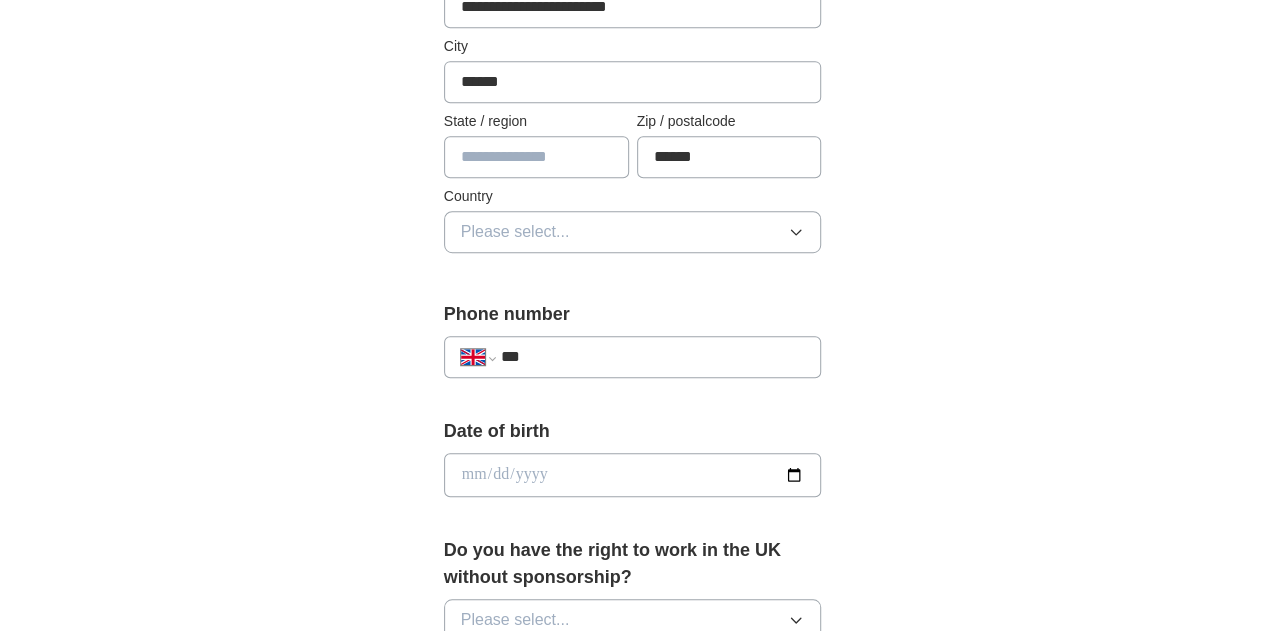 click on "**********" at bounding box center [633, 357] 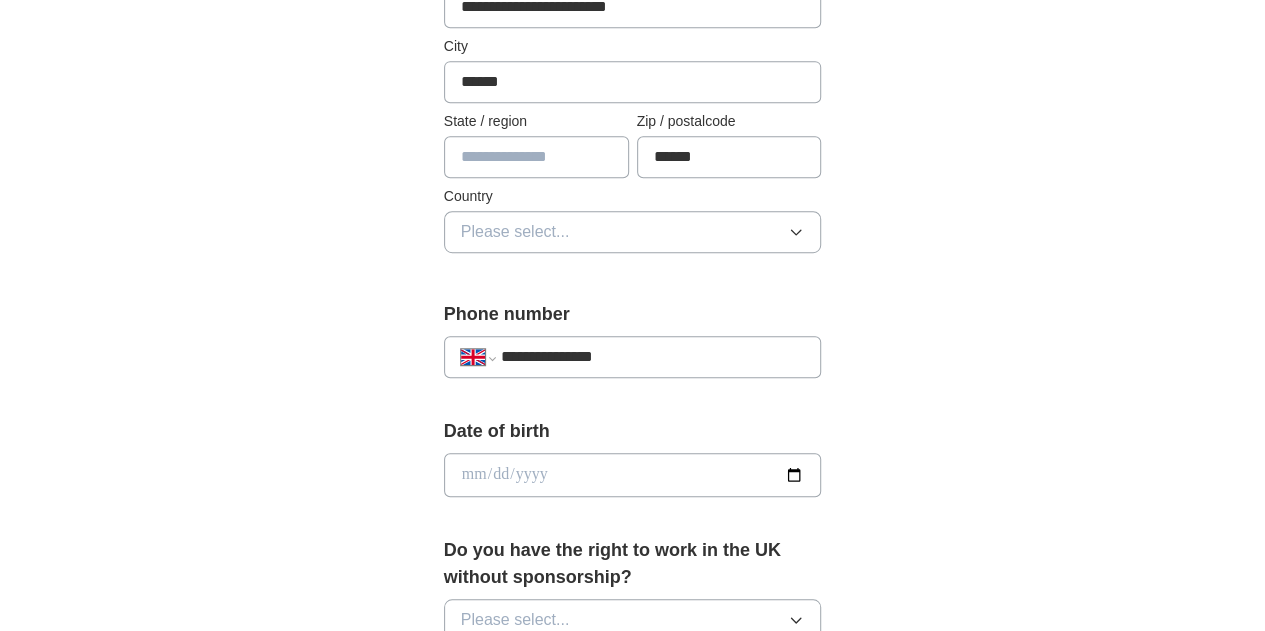 click at bounding box center (633, 475) 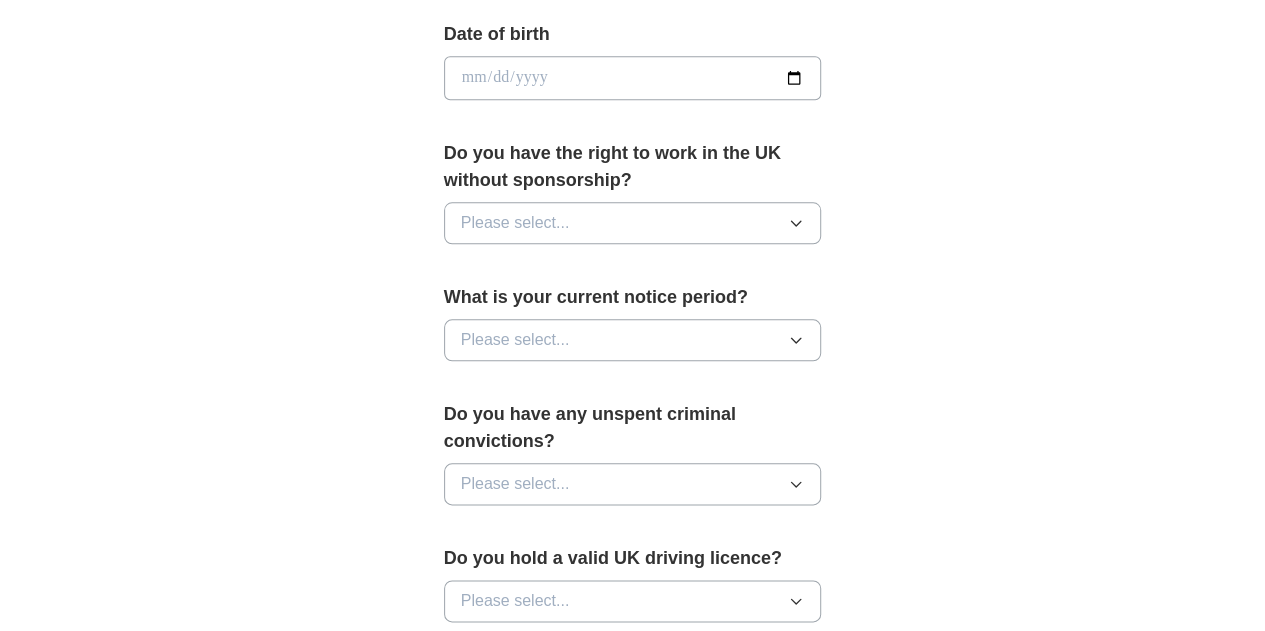 scroll, scrollTop: 874, scrollLeft: 0, axis: vertical 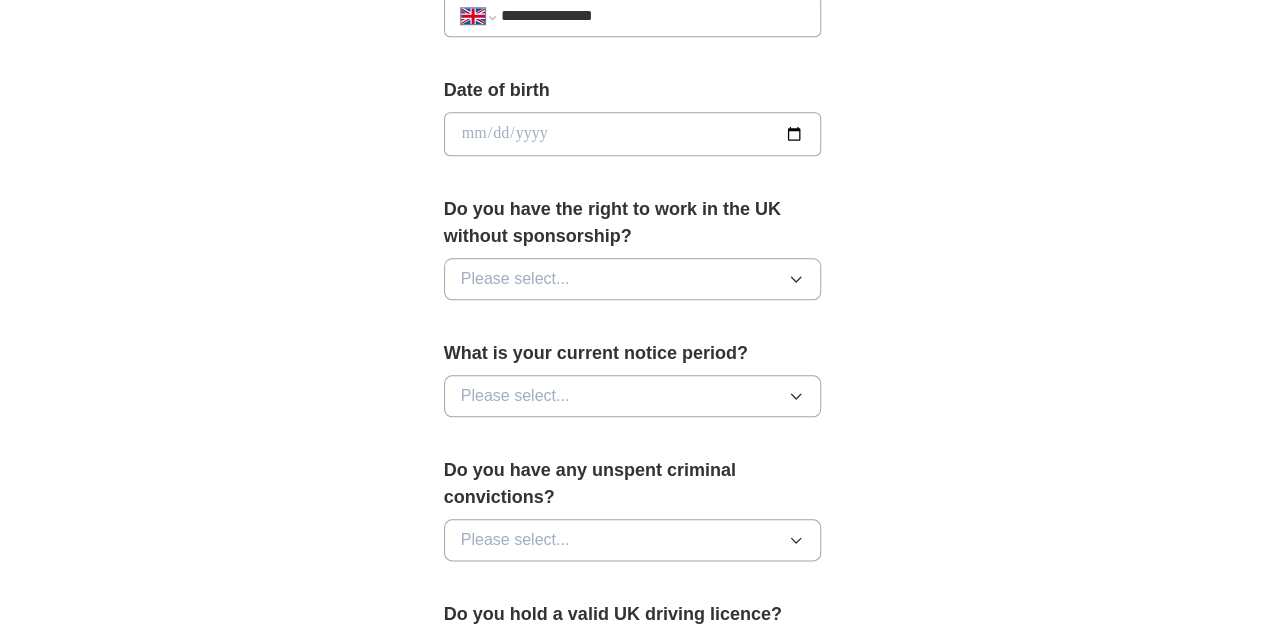 click on "Please select..." at bounding box center (633, 279) 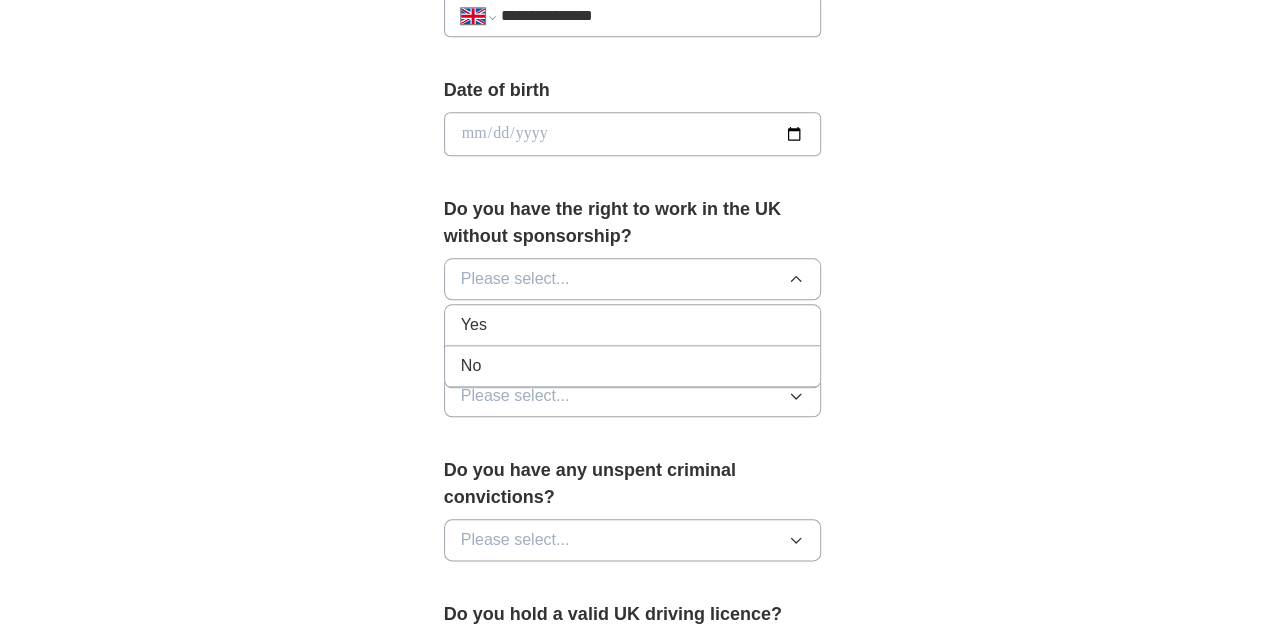 click on "Yes" at bounding box center (633, 325) 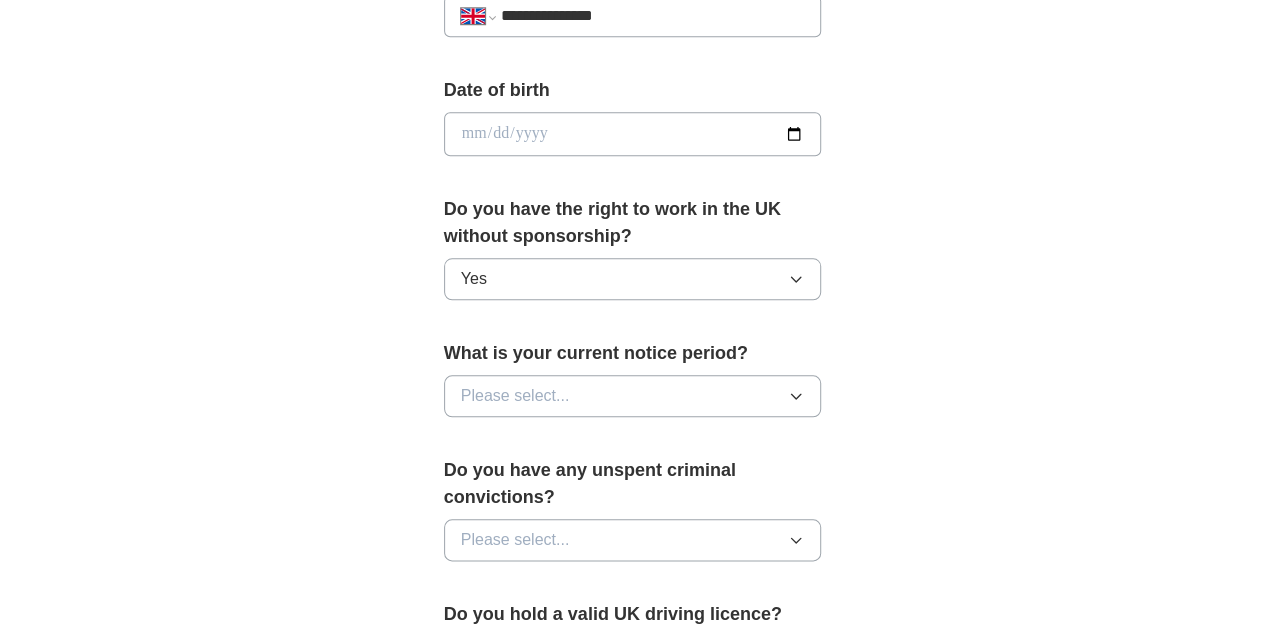 click on "Please select..." at bounding box center (633, 396) 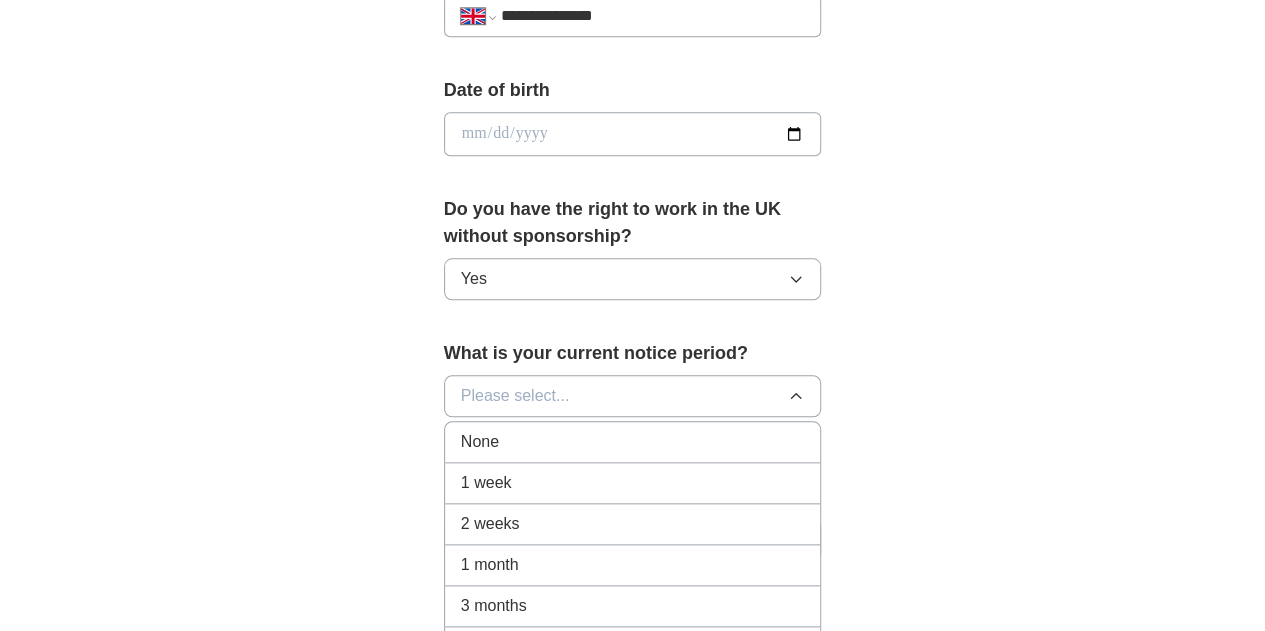 click on "None" at bounding box center (633, 442) 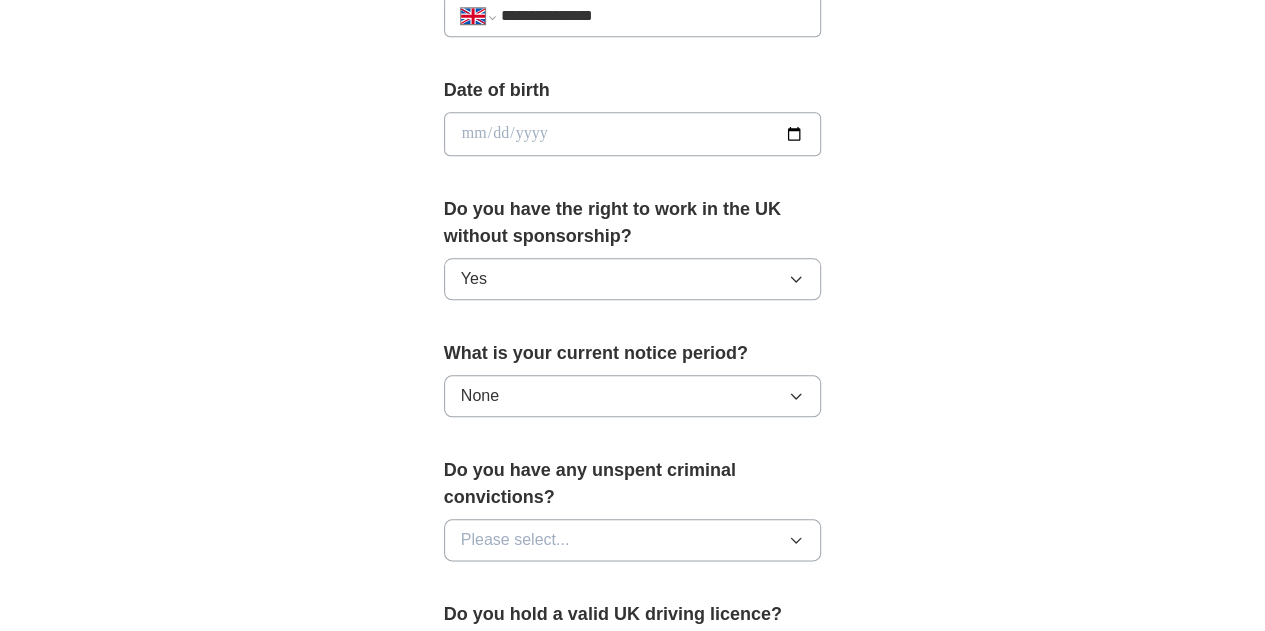 click on "Please select..." at bounding box center (633, 540) 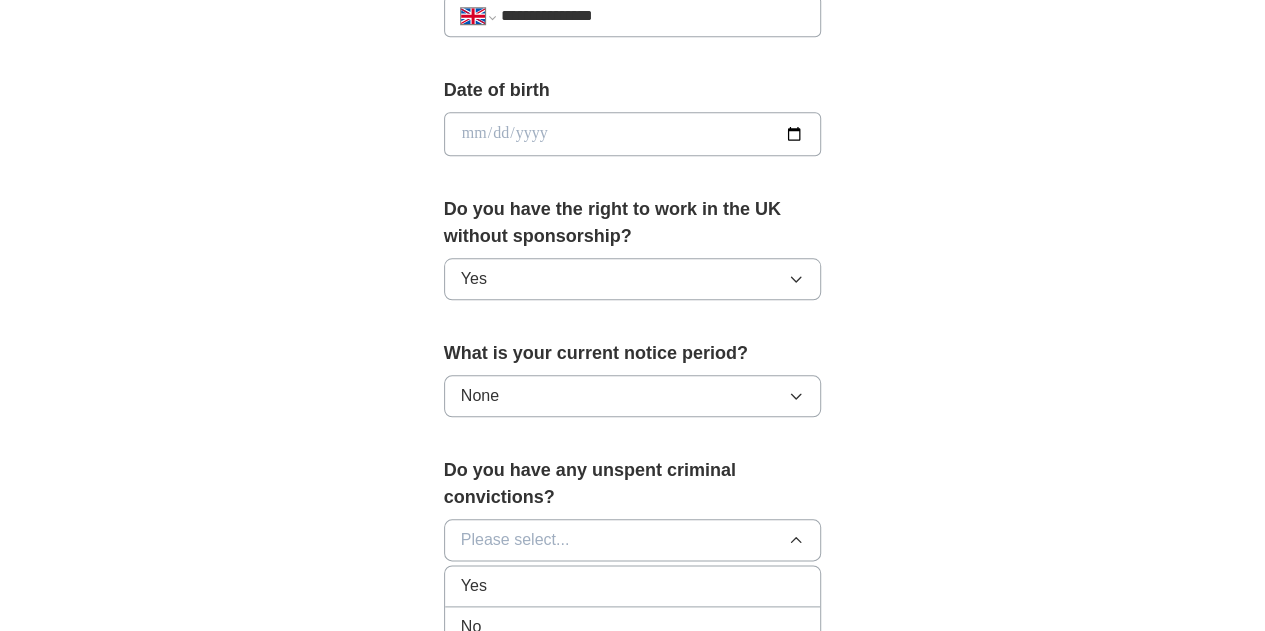 click on "No" at bounding box center [633, 627] 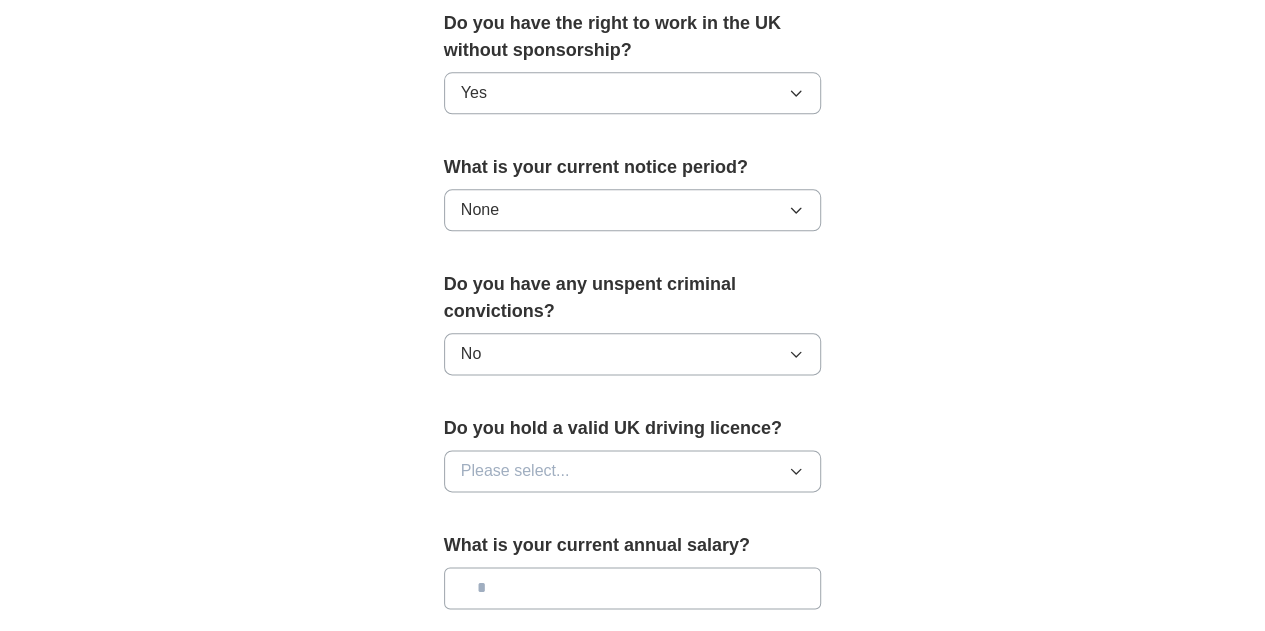 scroll, scrollTop: 1068, scrollLeft: 0, axis: vertical 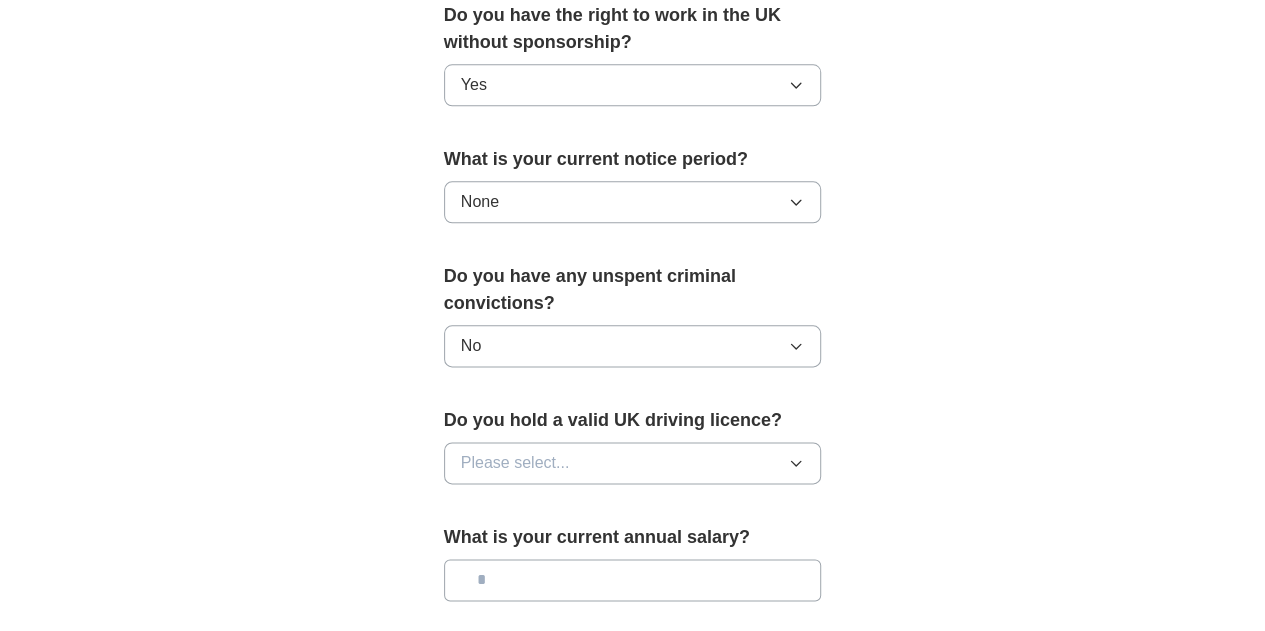 click on "Please select..." at bounding box center [633, 463] 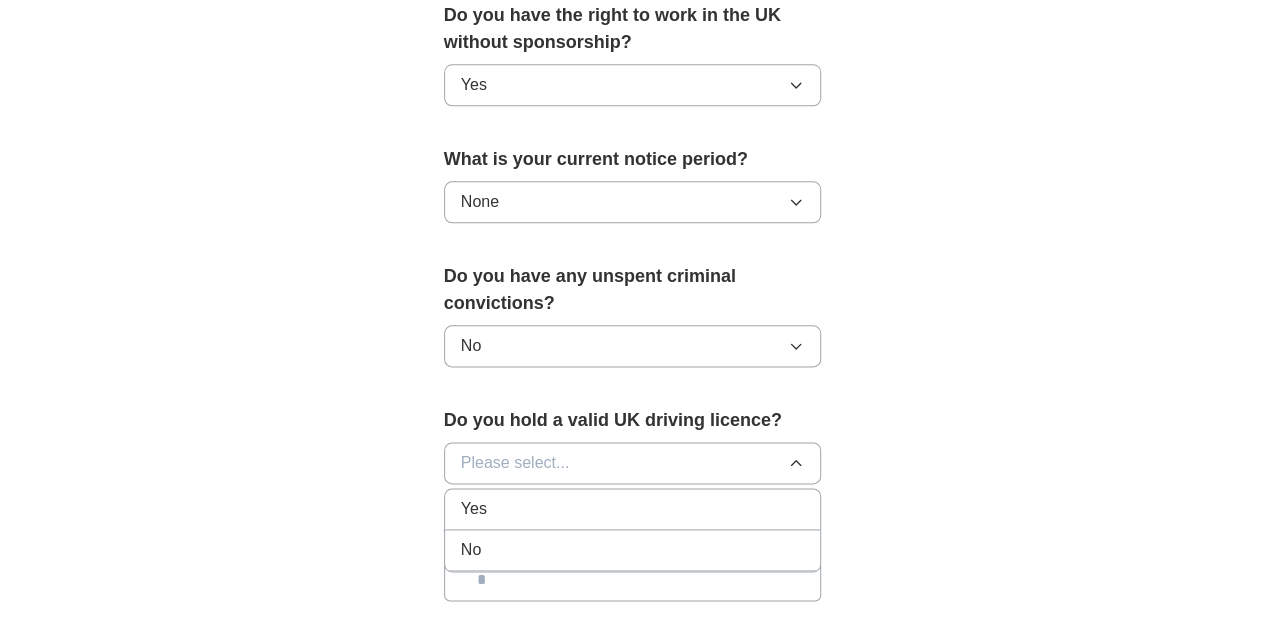 click on "No" at bounding box center [633, 550] 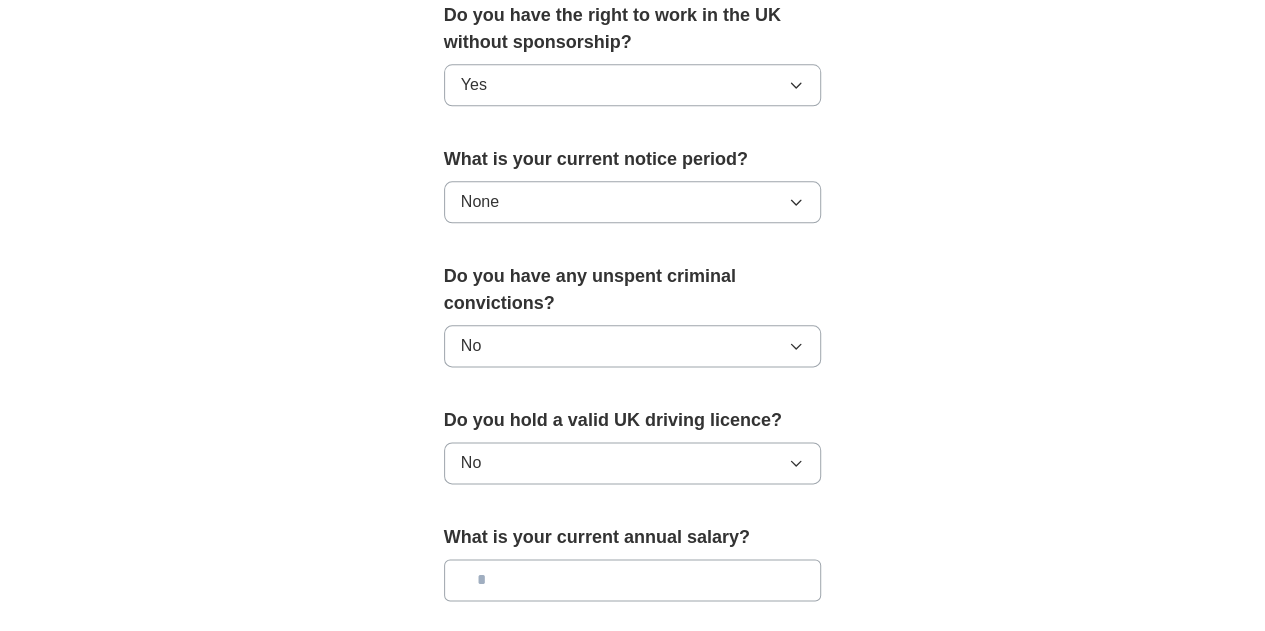 click at bounding box center [633, 580] 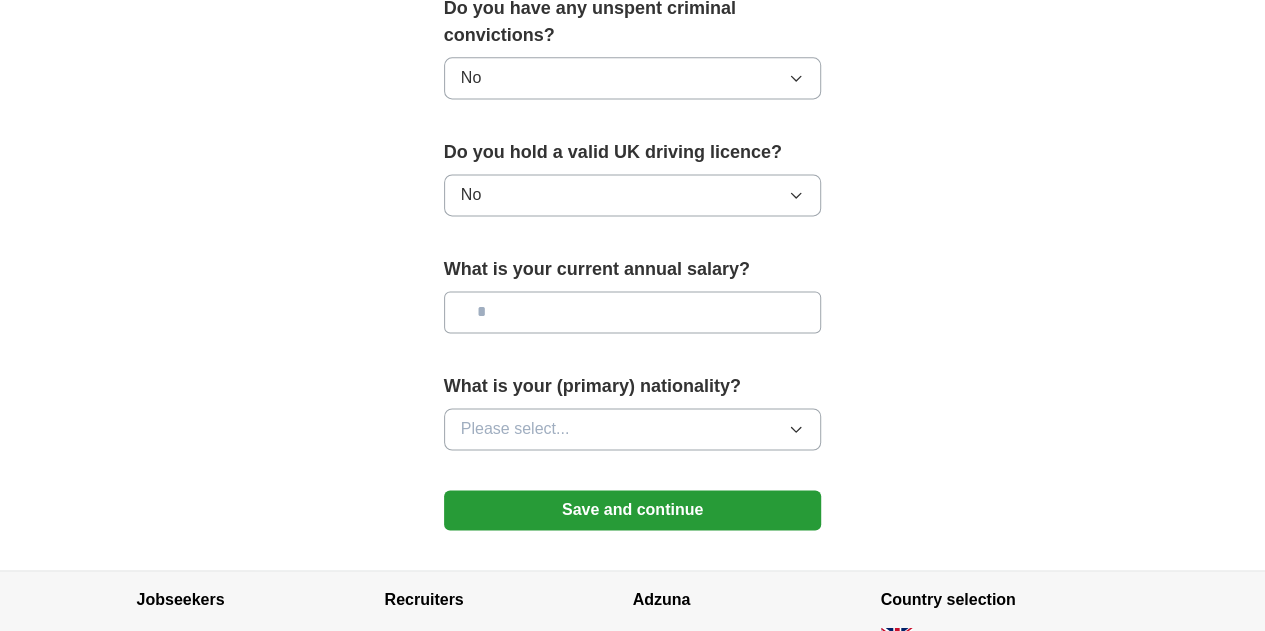 scroll, scrollTop: 1338, scrollLeft: 0, axis: vertical 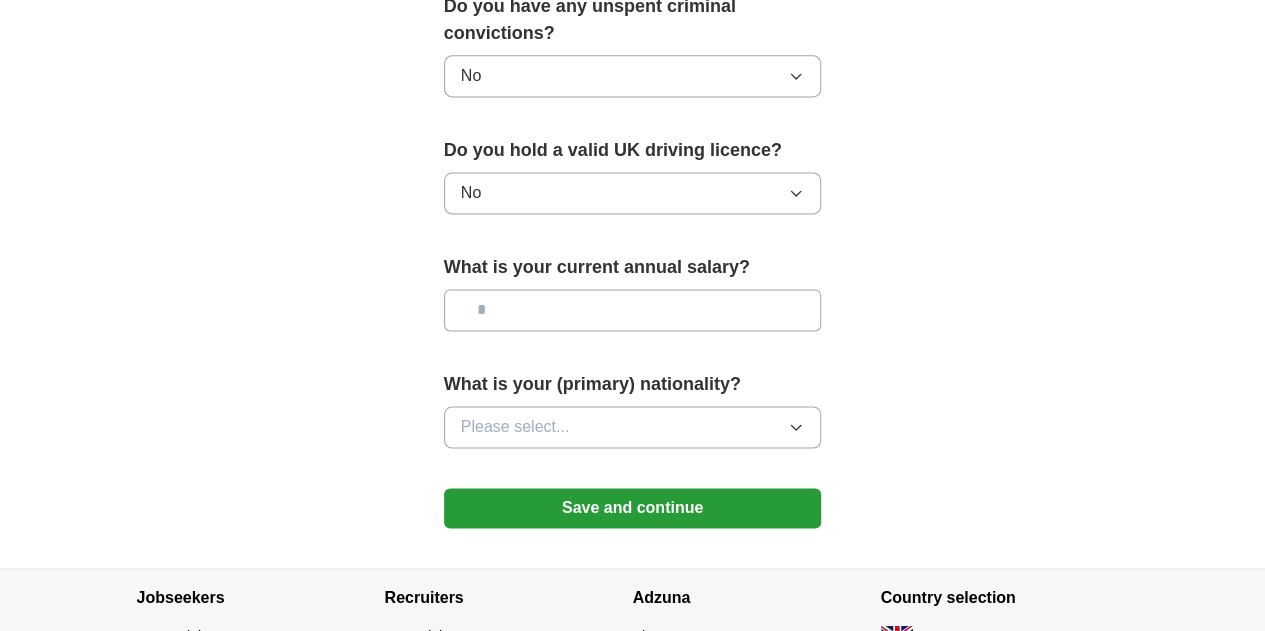 click on "**********" at bounding box center (633, -166) 